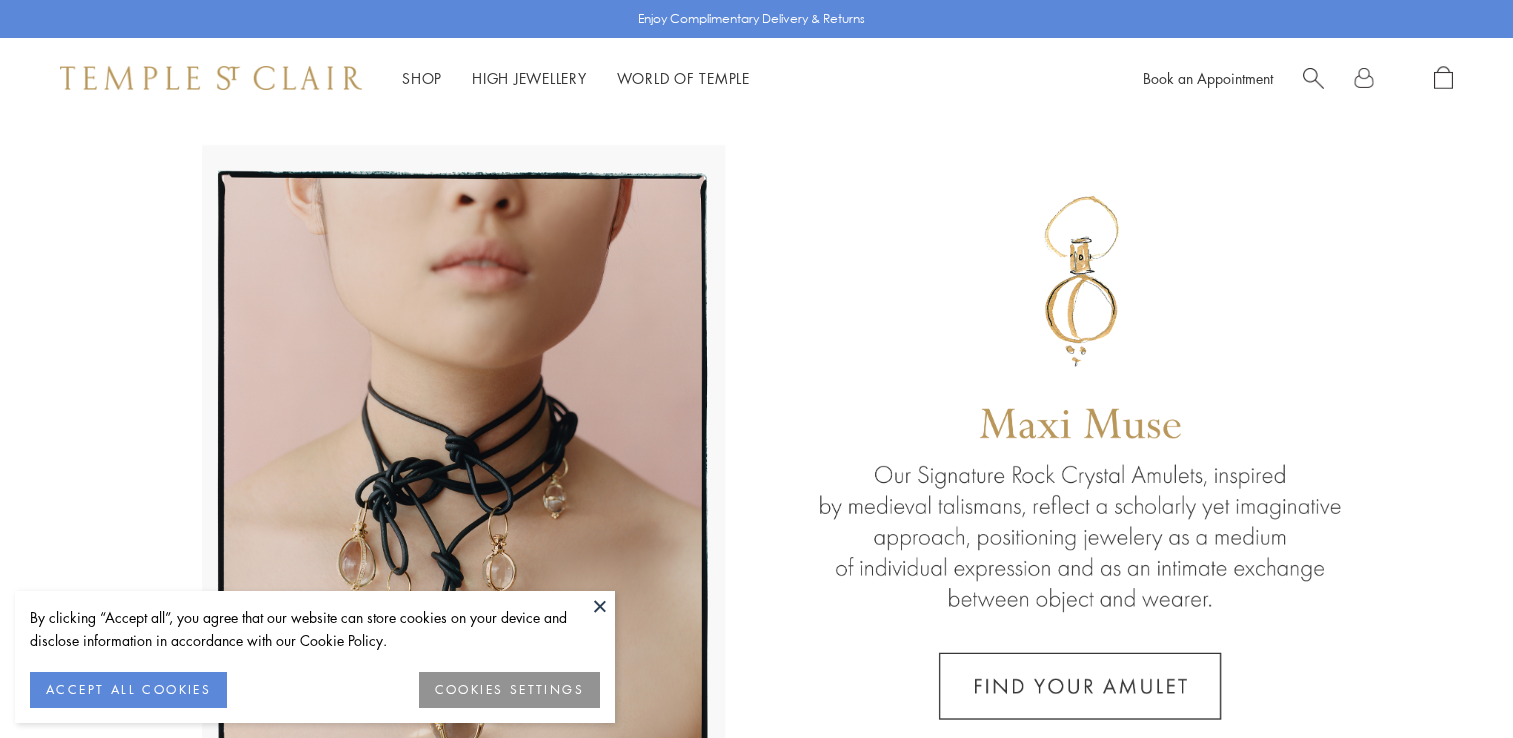 scroll, scrollTop: 0, scrollLeft: 0, axis: both 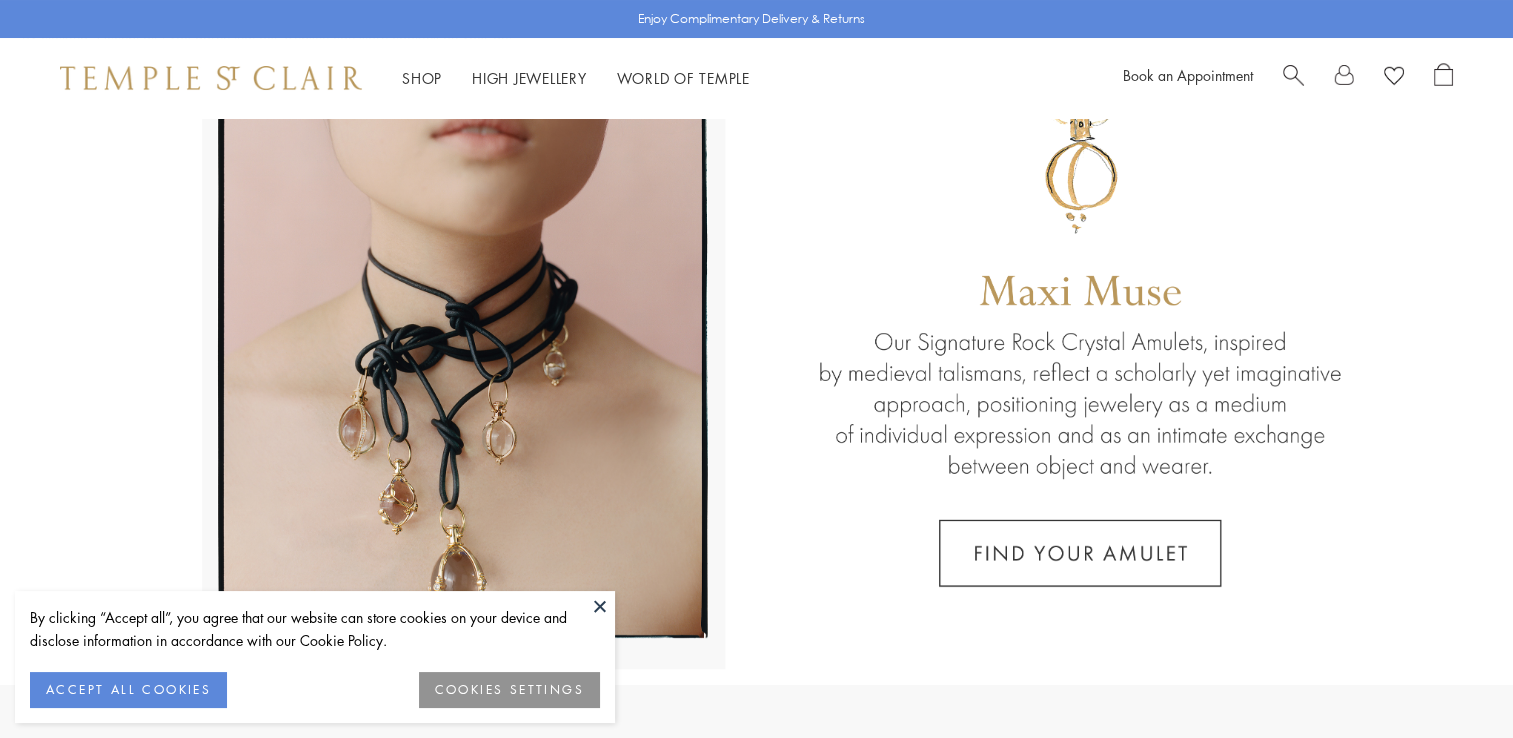 click on "ACCEPT ALL COOKIES" at bounding box center [128, 690] 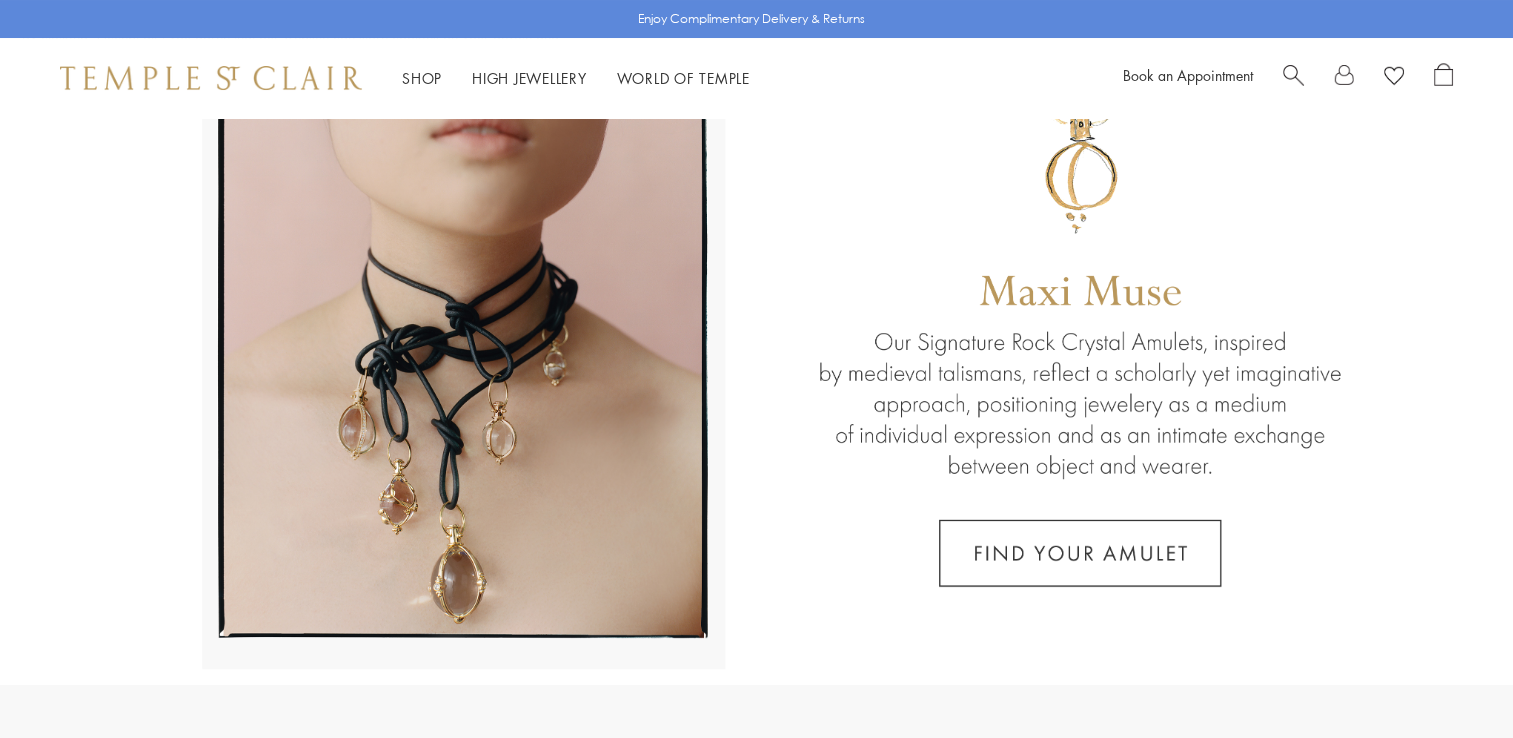 click at bounding box center [756, 335] 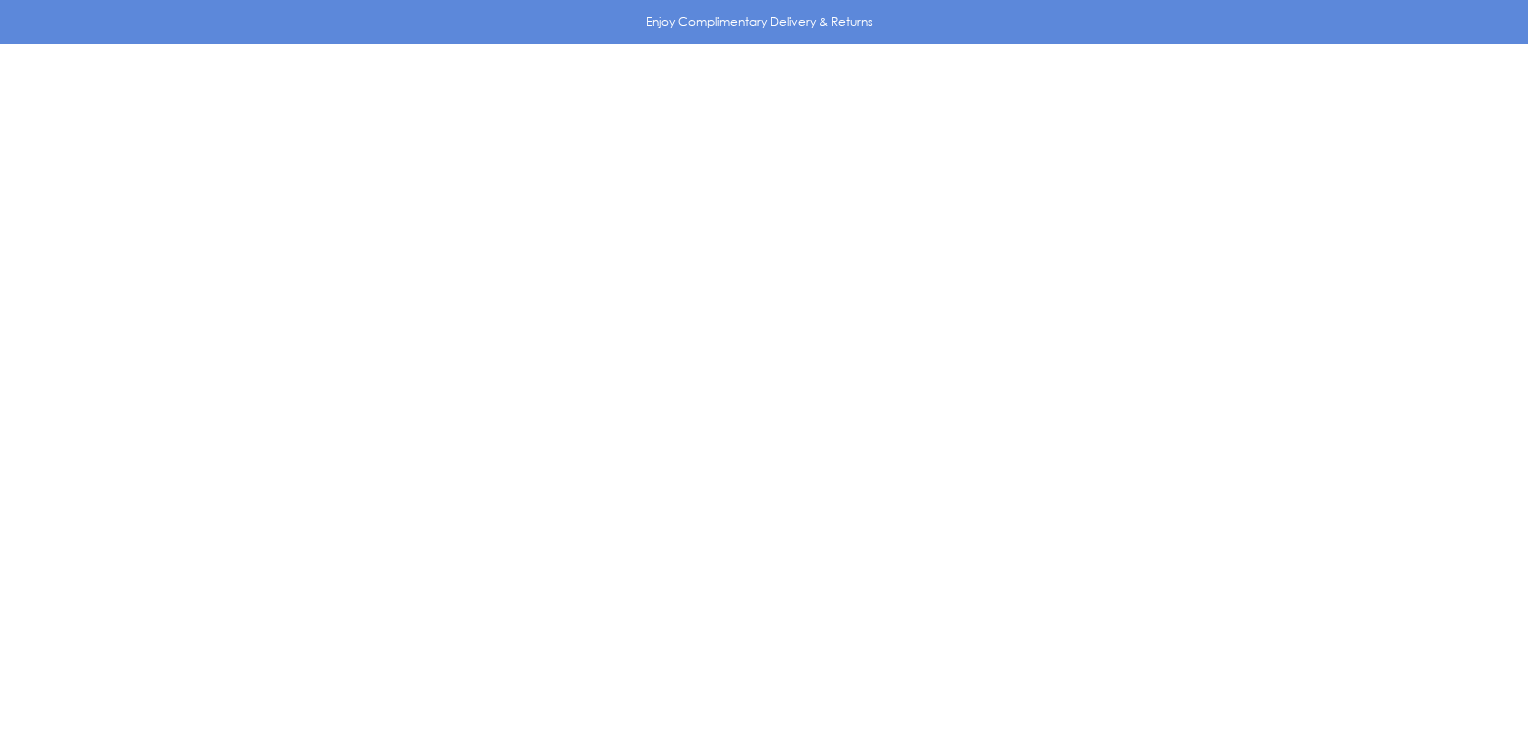 scroll, scrollTop: 0, scrollLeft: 0, axis: both 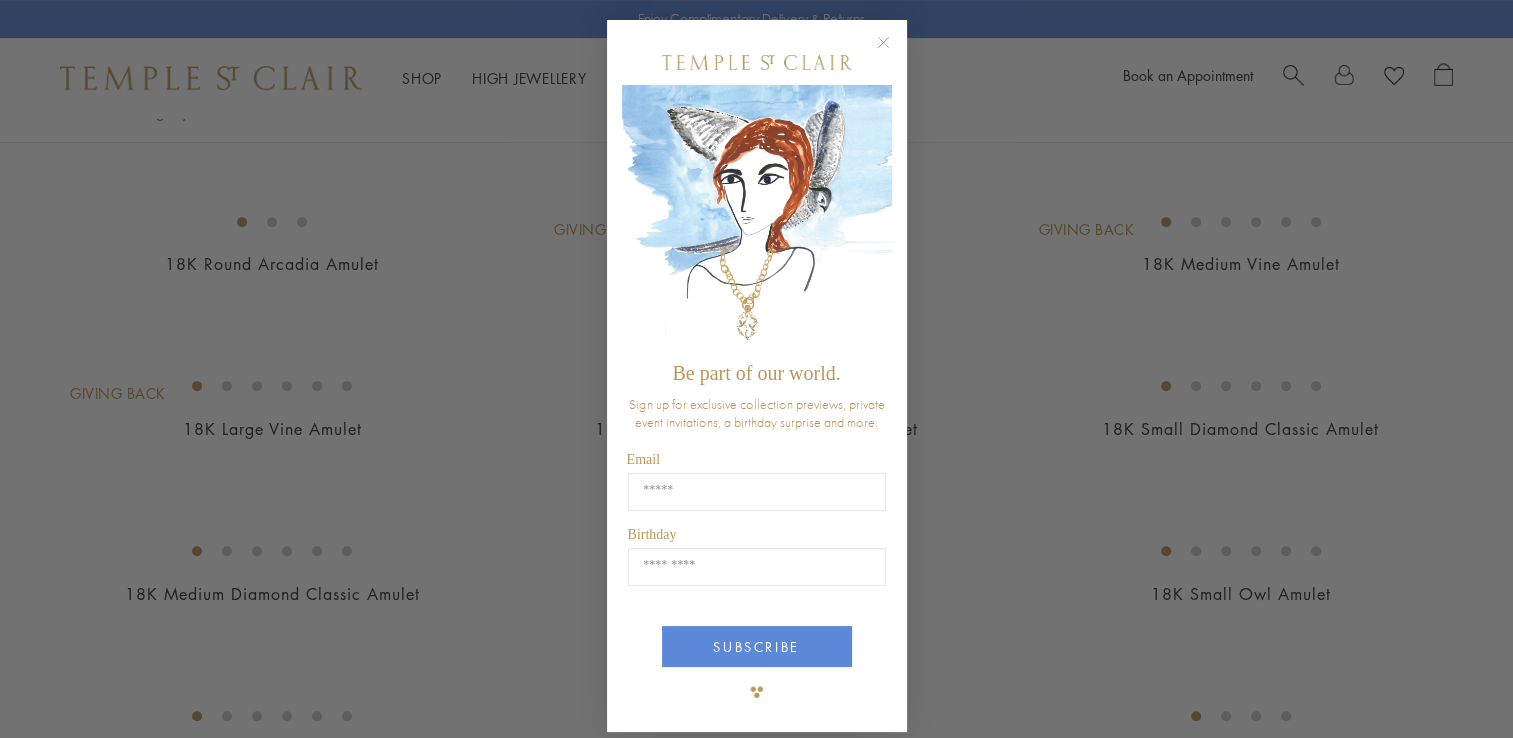 click on "Be part of our world. Sign up for exclusive collection previews, private event invitations, a birthday surprise and more. Email Birthday Birthday SUBSCRIBE ******" at bounding box center (757, 376) 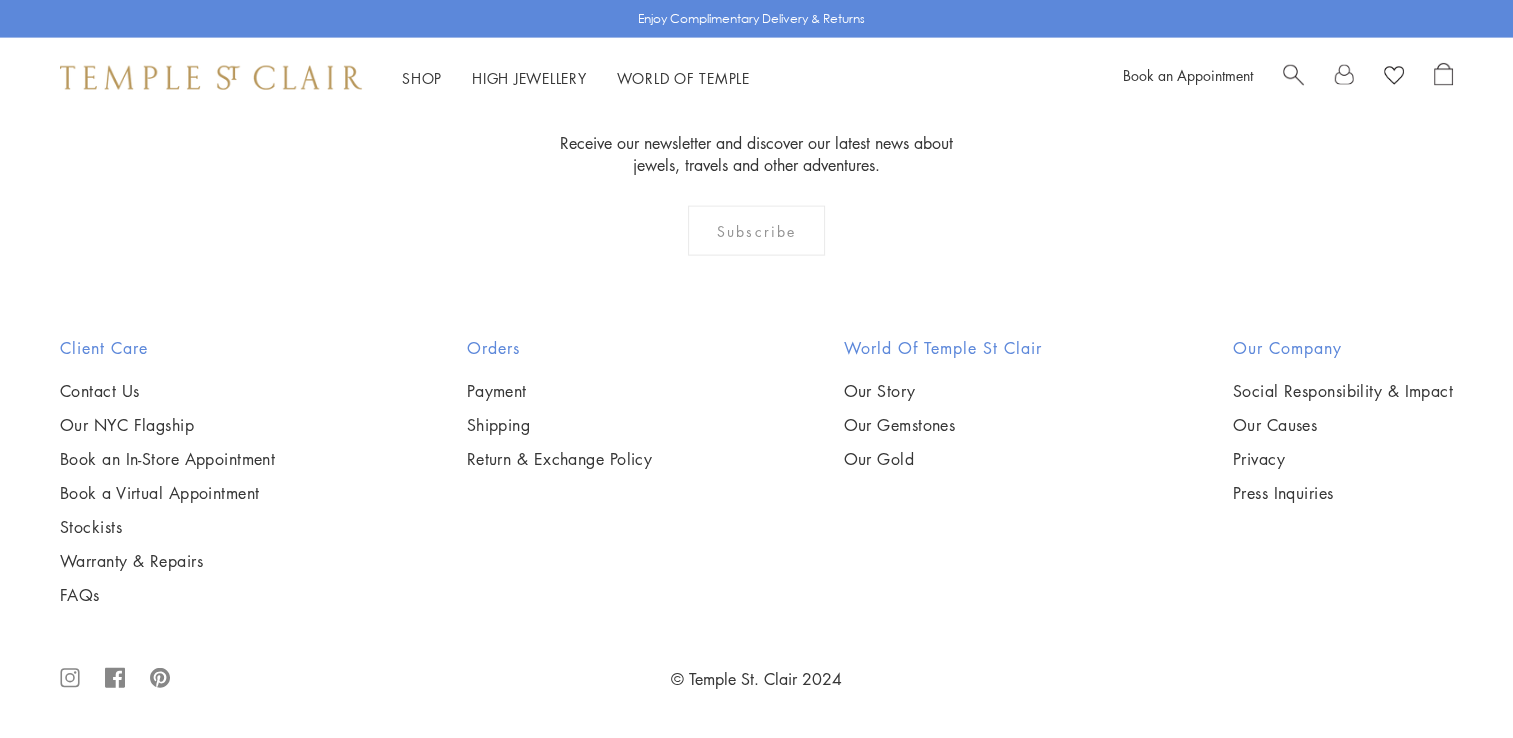 scroll, scrollTop: 7865, scrollLeft: 0, axis: vertical 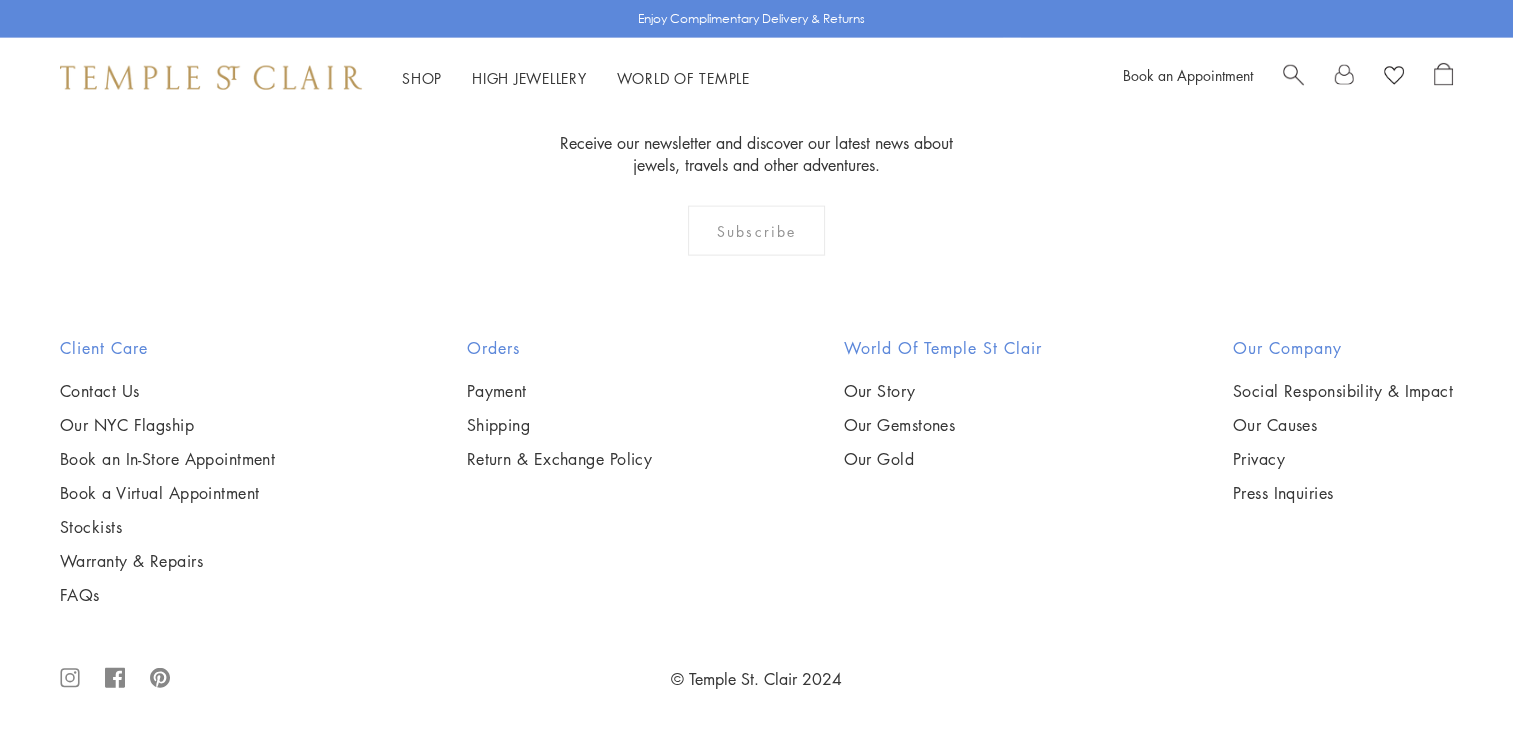 click on "18K Small Precious Amulet" at bounding box center [756, -1898] 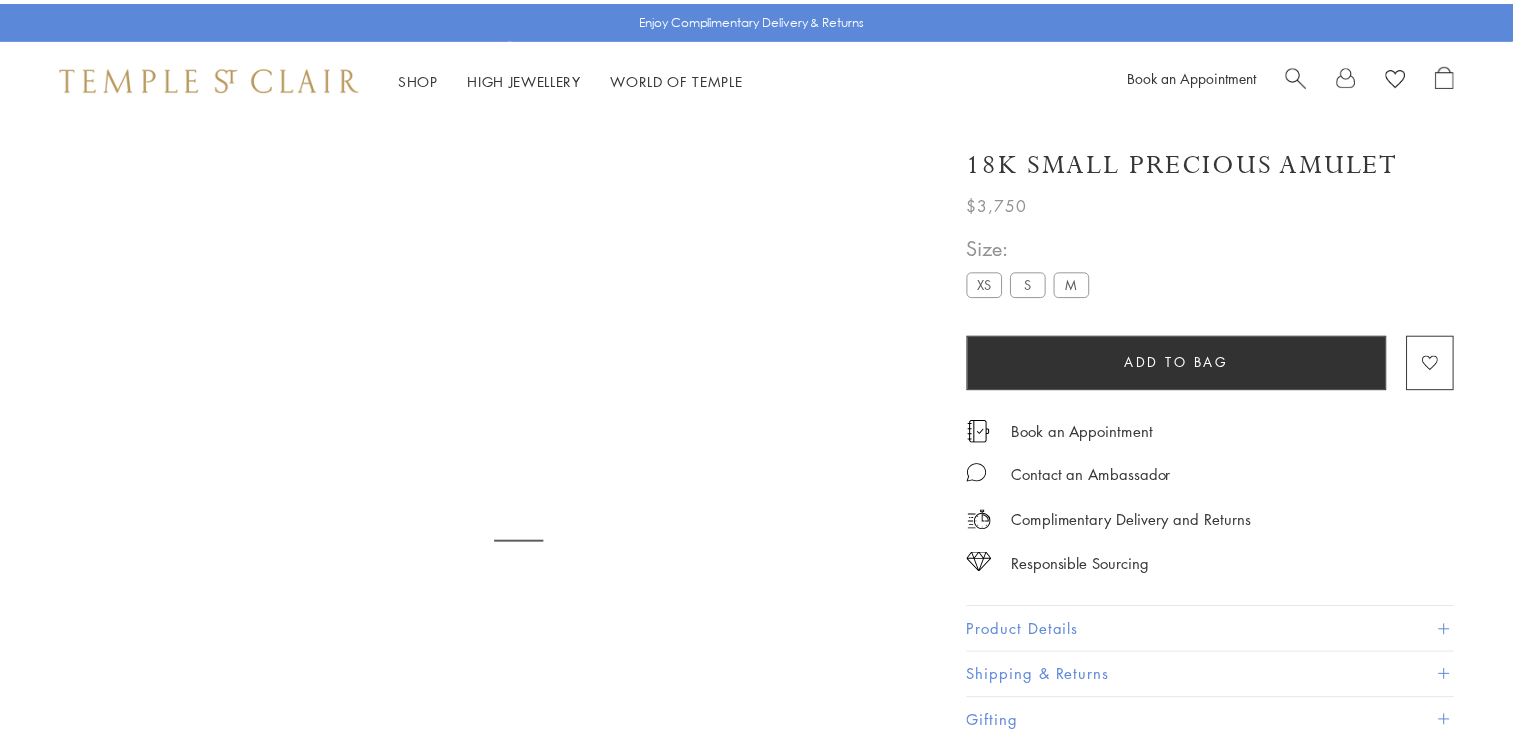 scroll, scrollTop: 0, scrollLeft: 0, axis: both 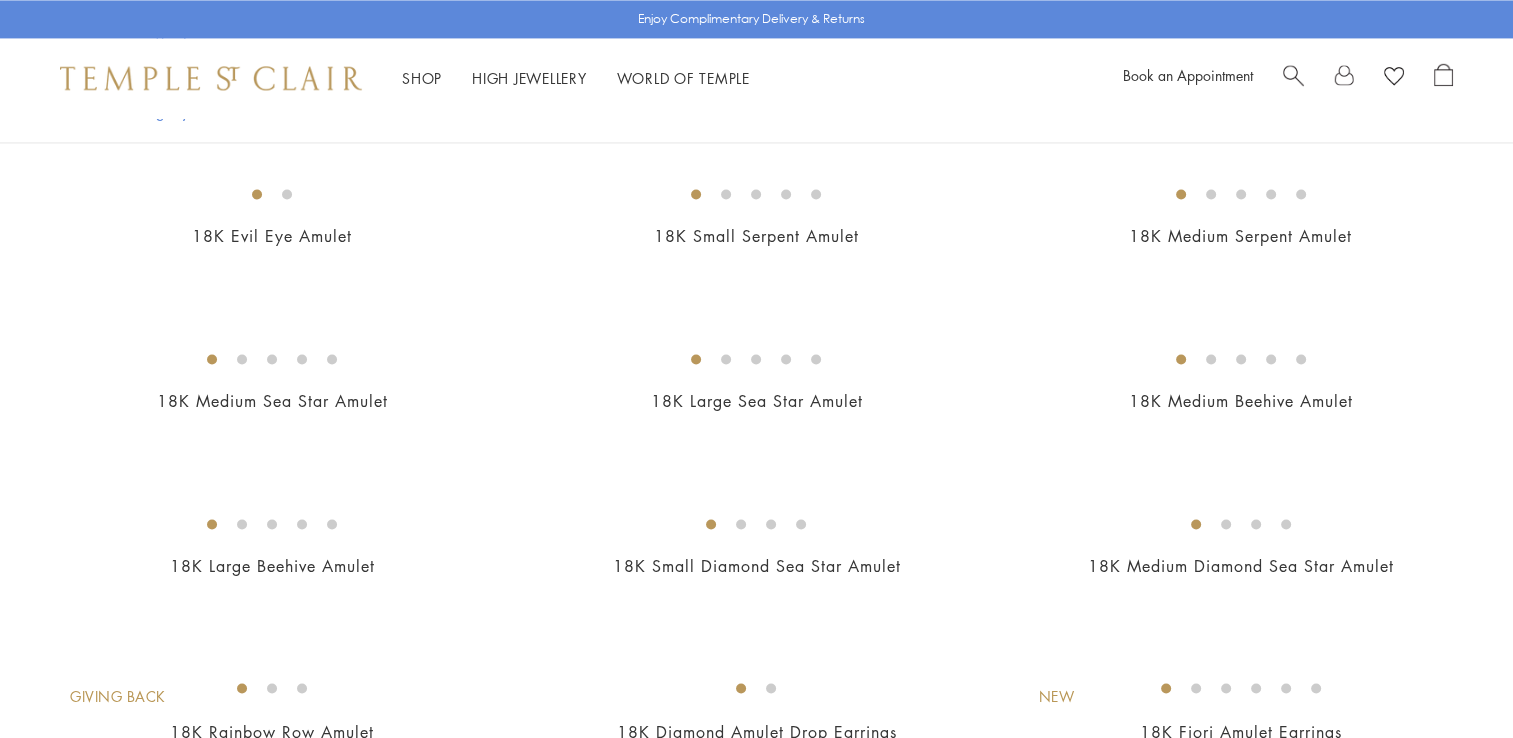 click on "18K Extra Small Diamond Classic Amulet" at bounding box center [756, -1908] 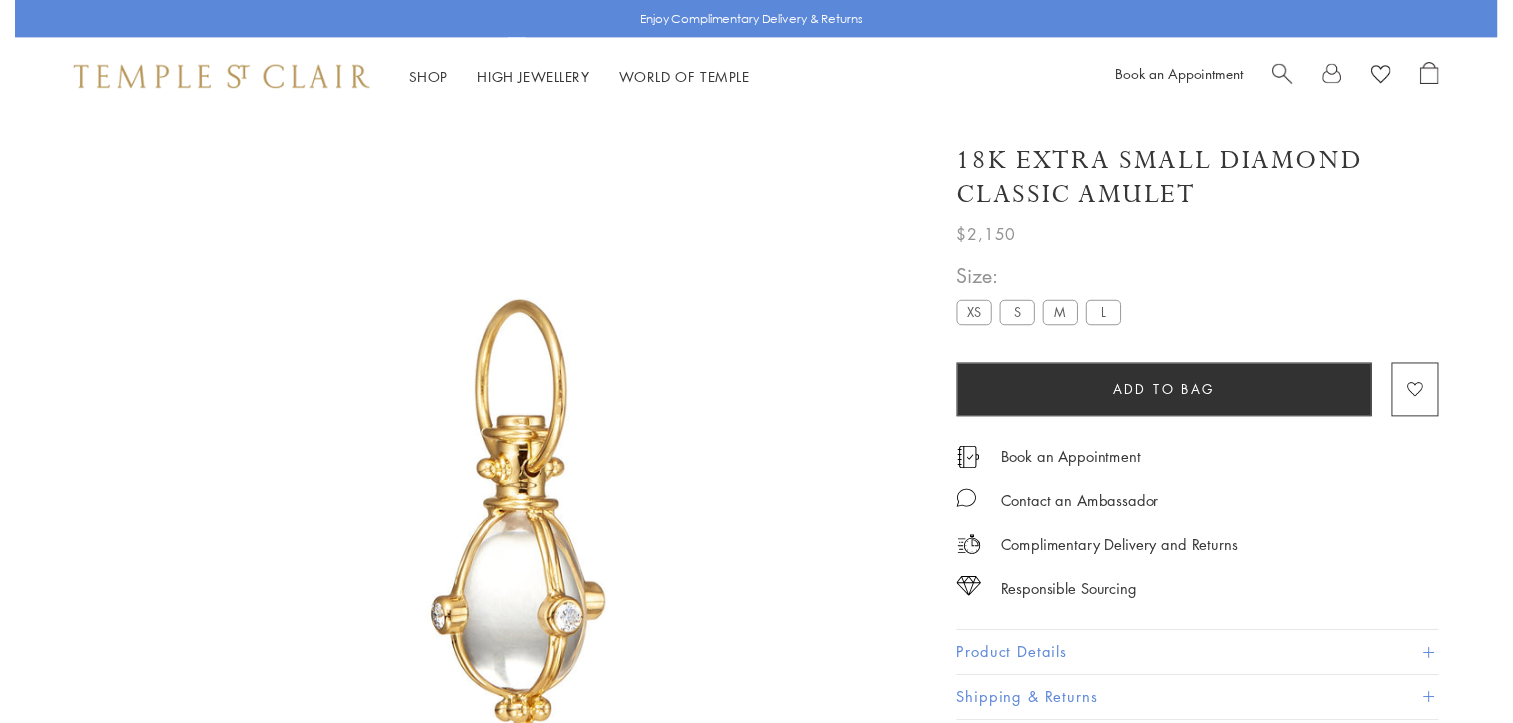 scroll, scrollTop: 0, scrollLeft: 0, axis: both 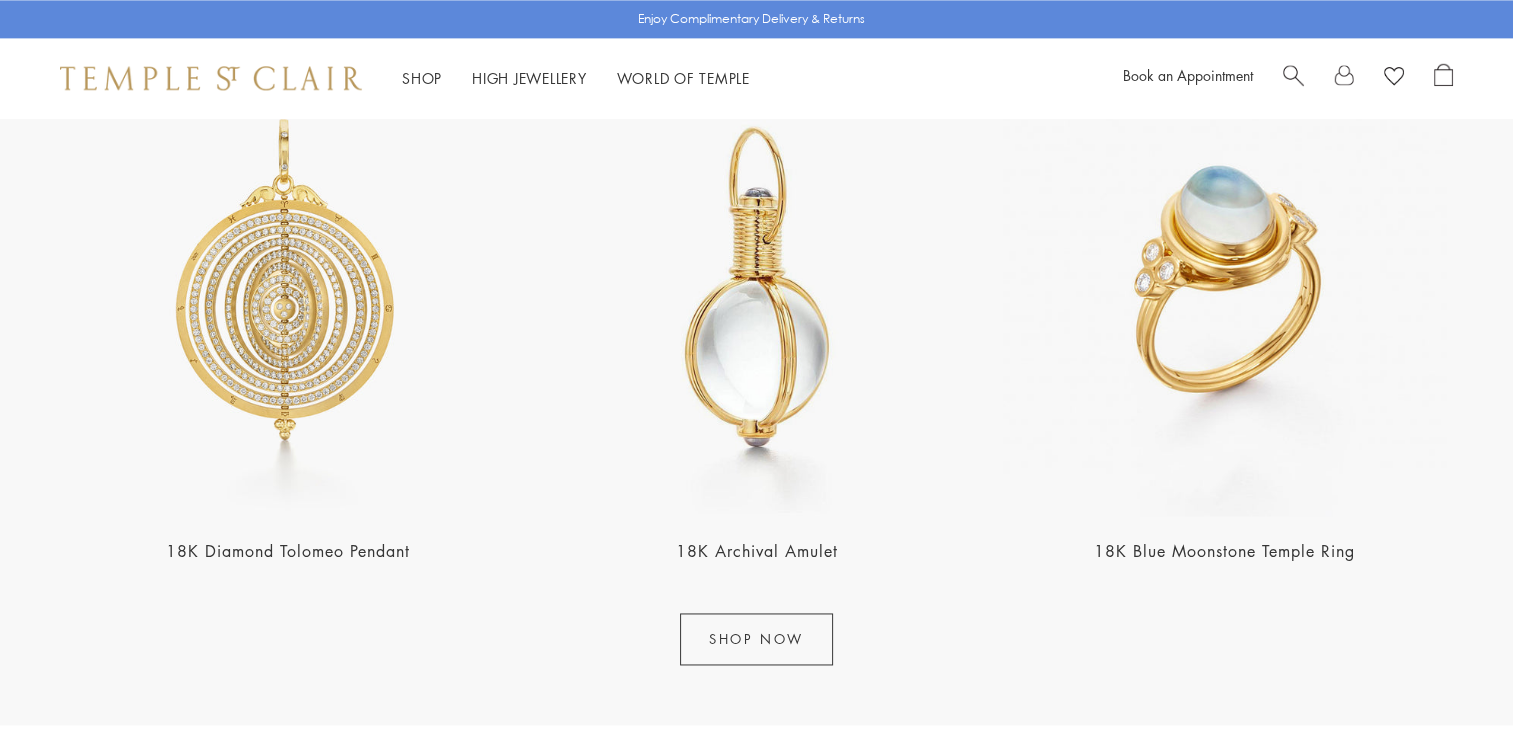 click on "SHOP NOW" at bounding box center [756, 639] 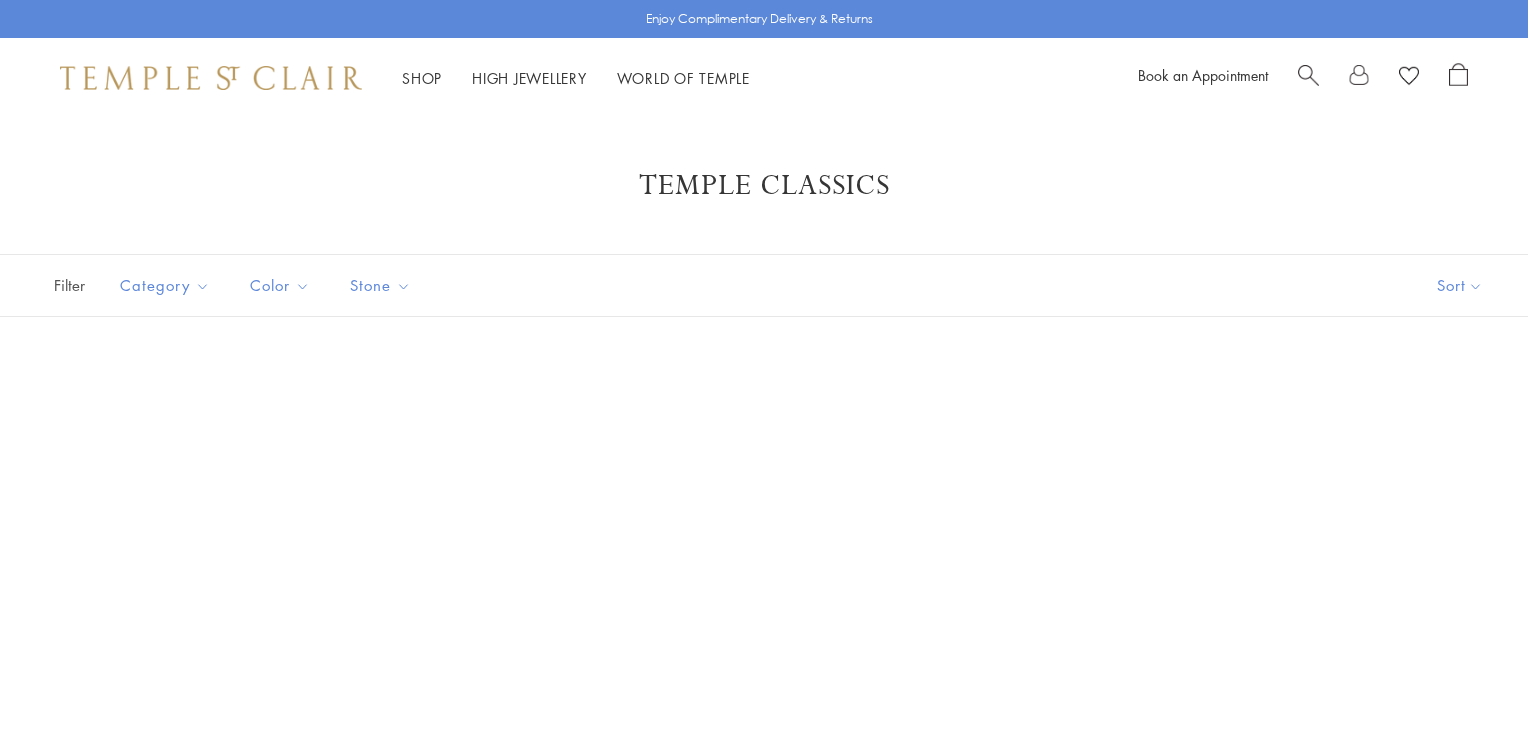 scroll, scrollTop: 0, scrollLeft: 0, axis: both 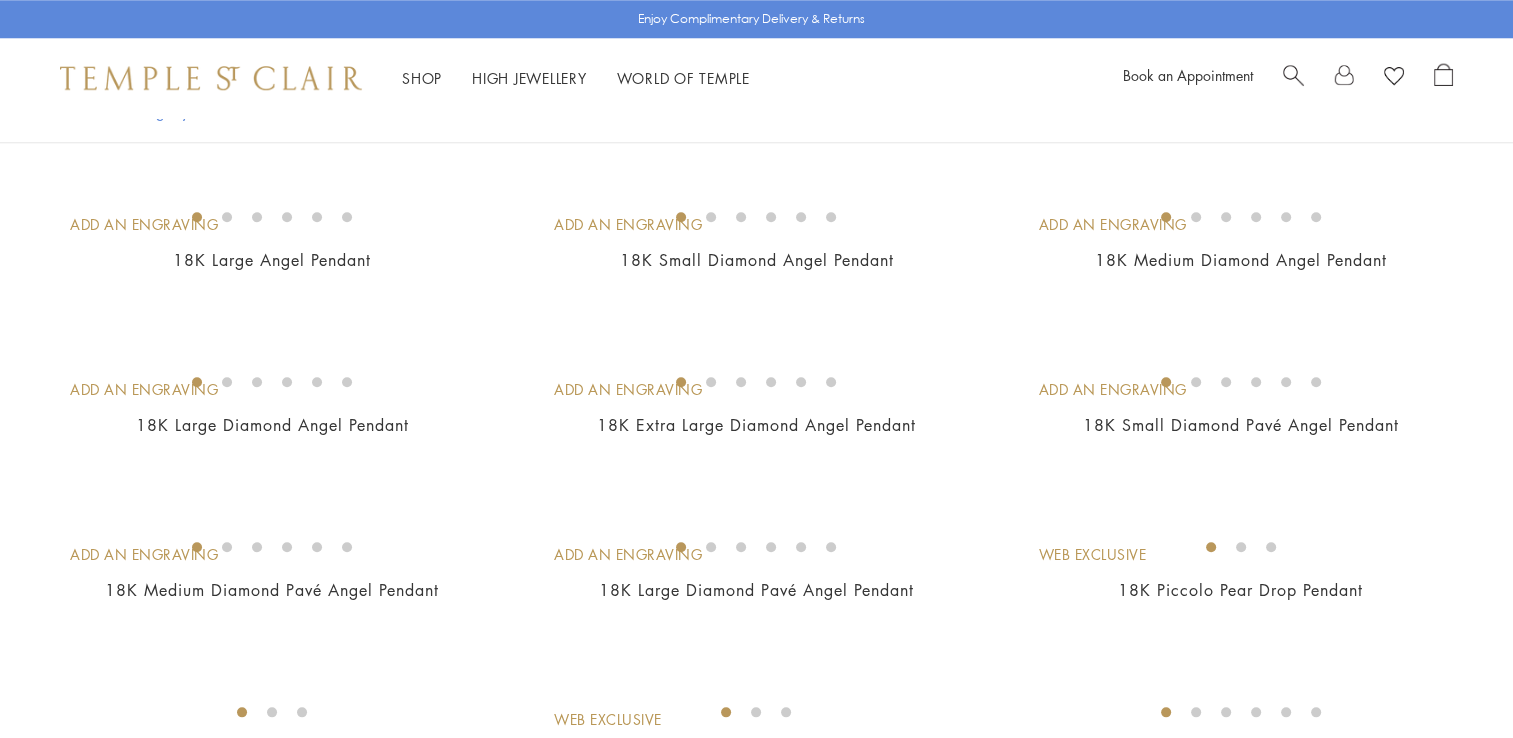 click on "18K Small Diamond Classic Round Amulet" at bounding box center [272, -1060] 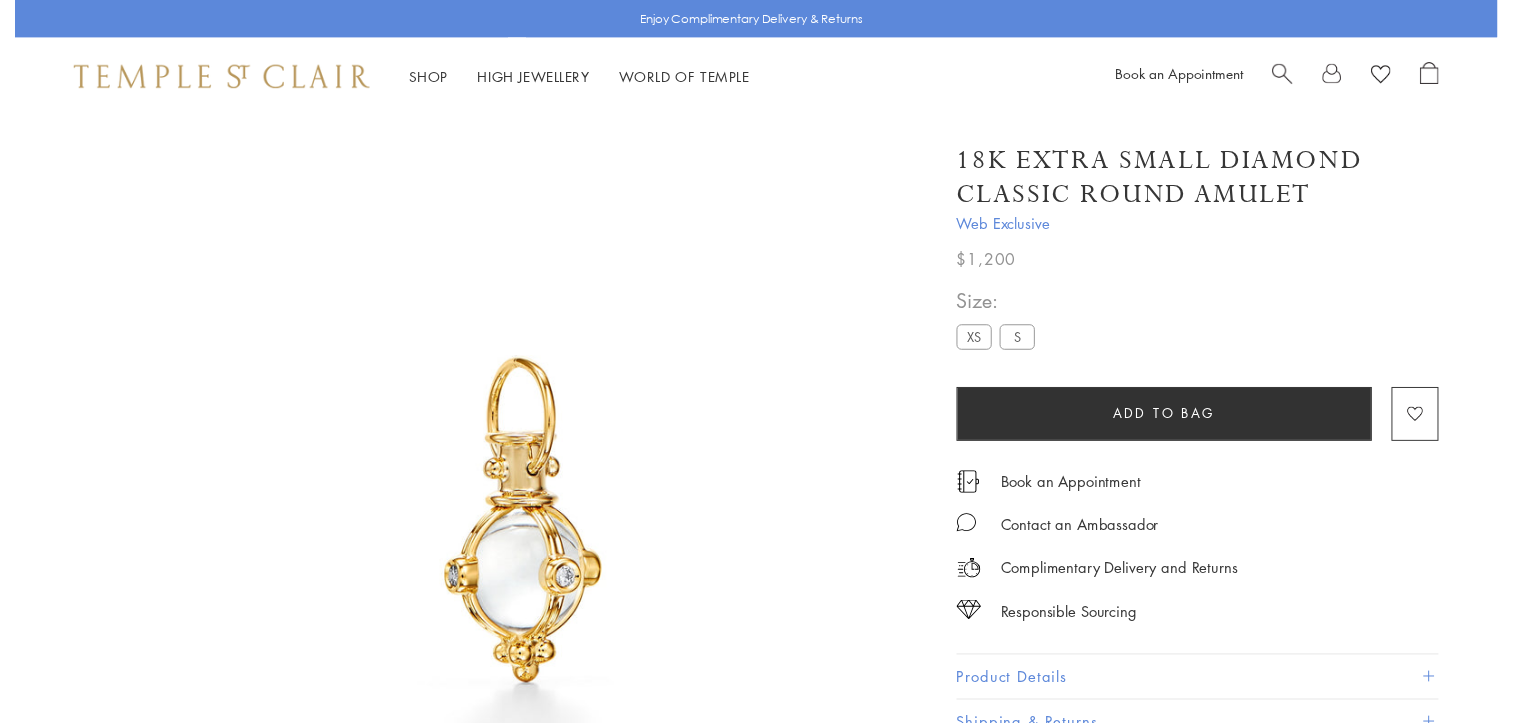 scroll, scrollTop: 0, scrollLeft: 0, axis: both 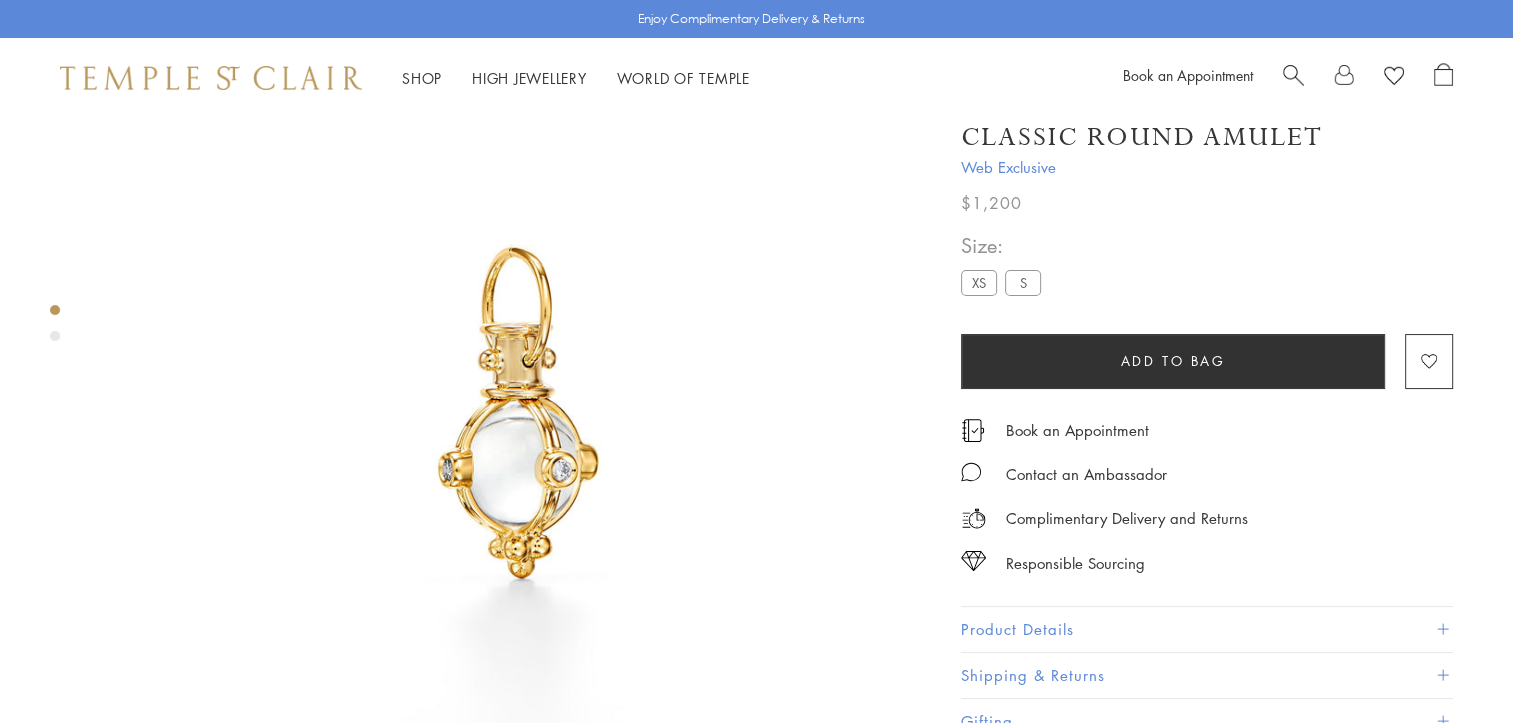 click on "S" at bounding box center [1023, 282] 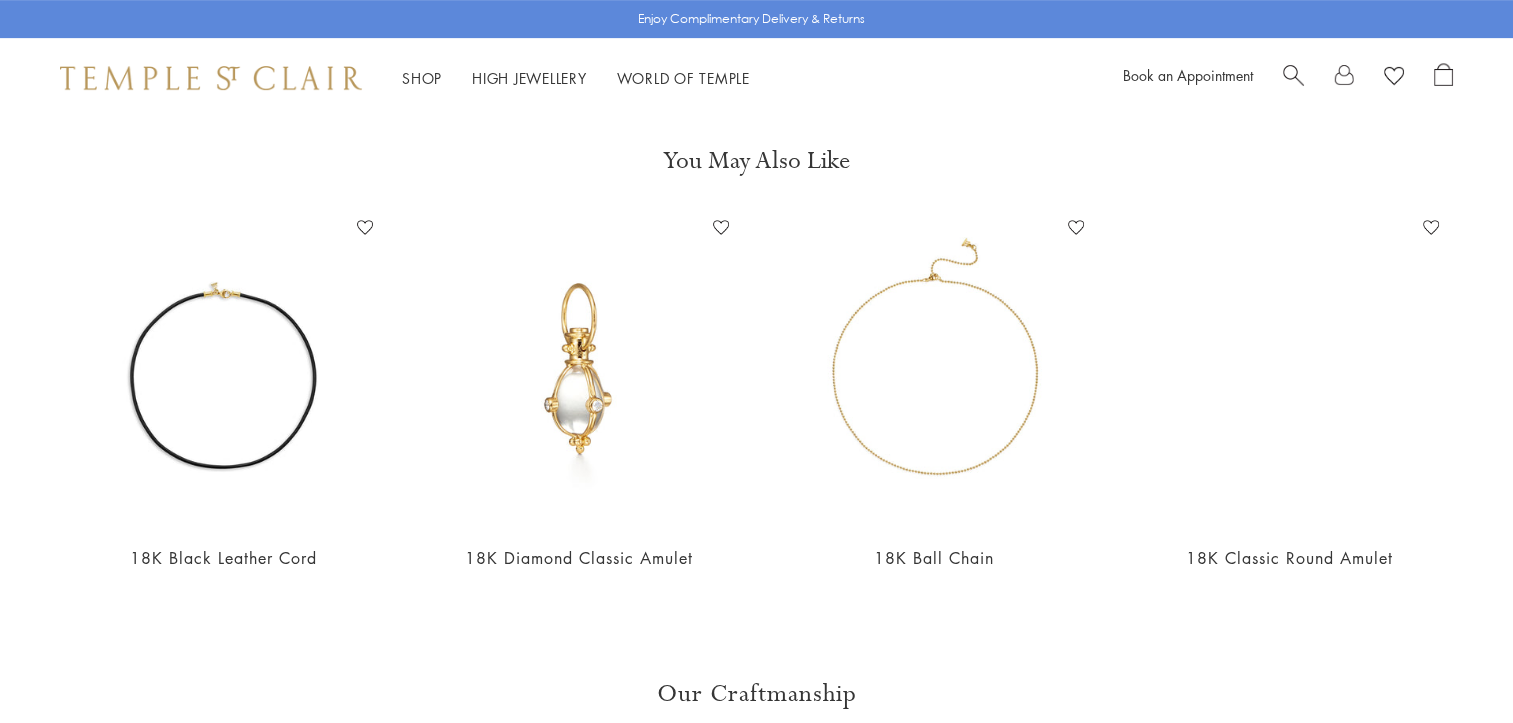 scroll, scrollTop: 879, scrollLeft: 0, axis: vertical 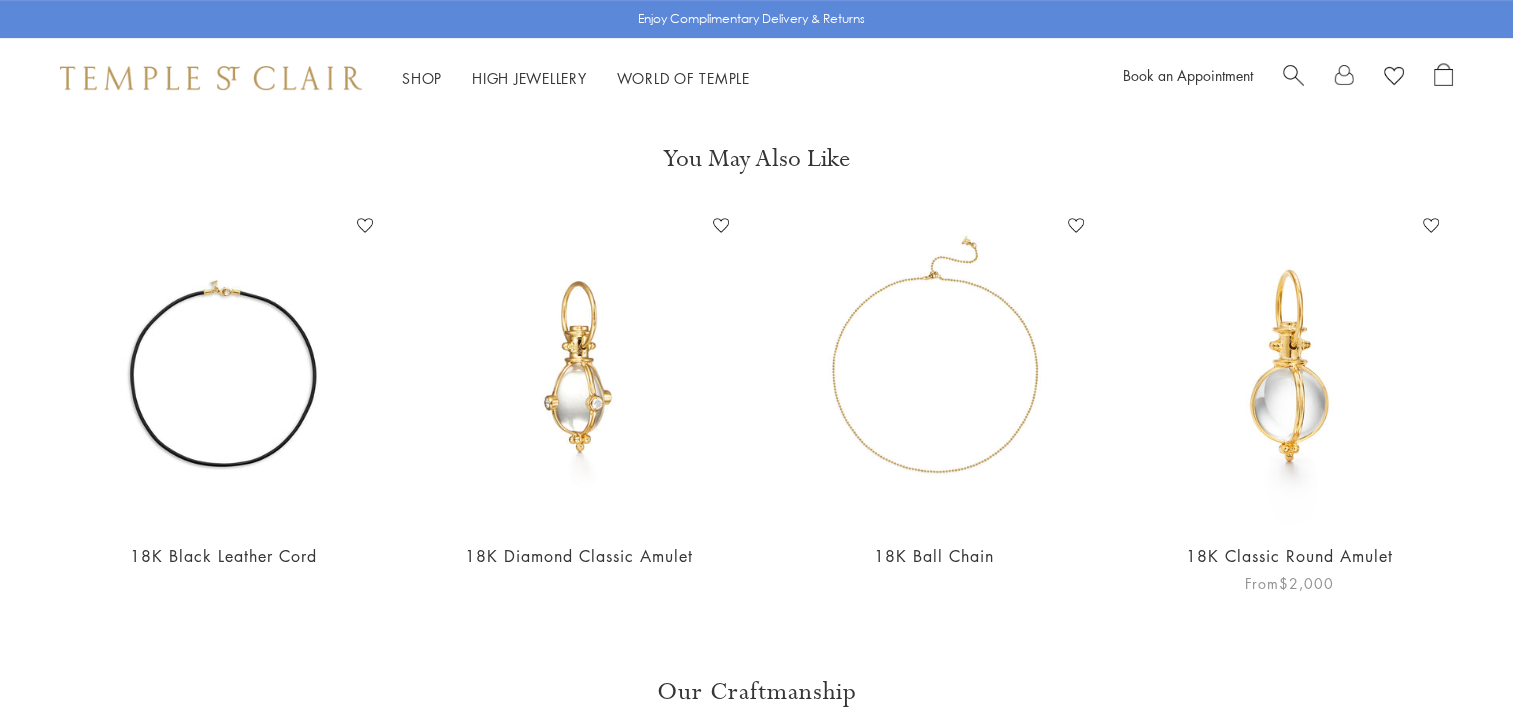 click at bounding box center [1289, 367] 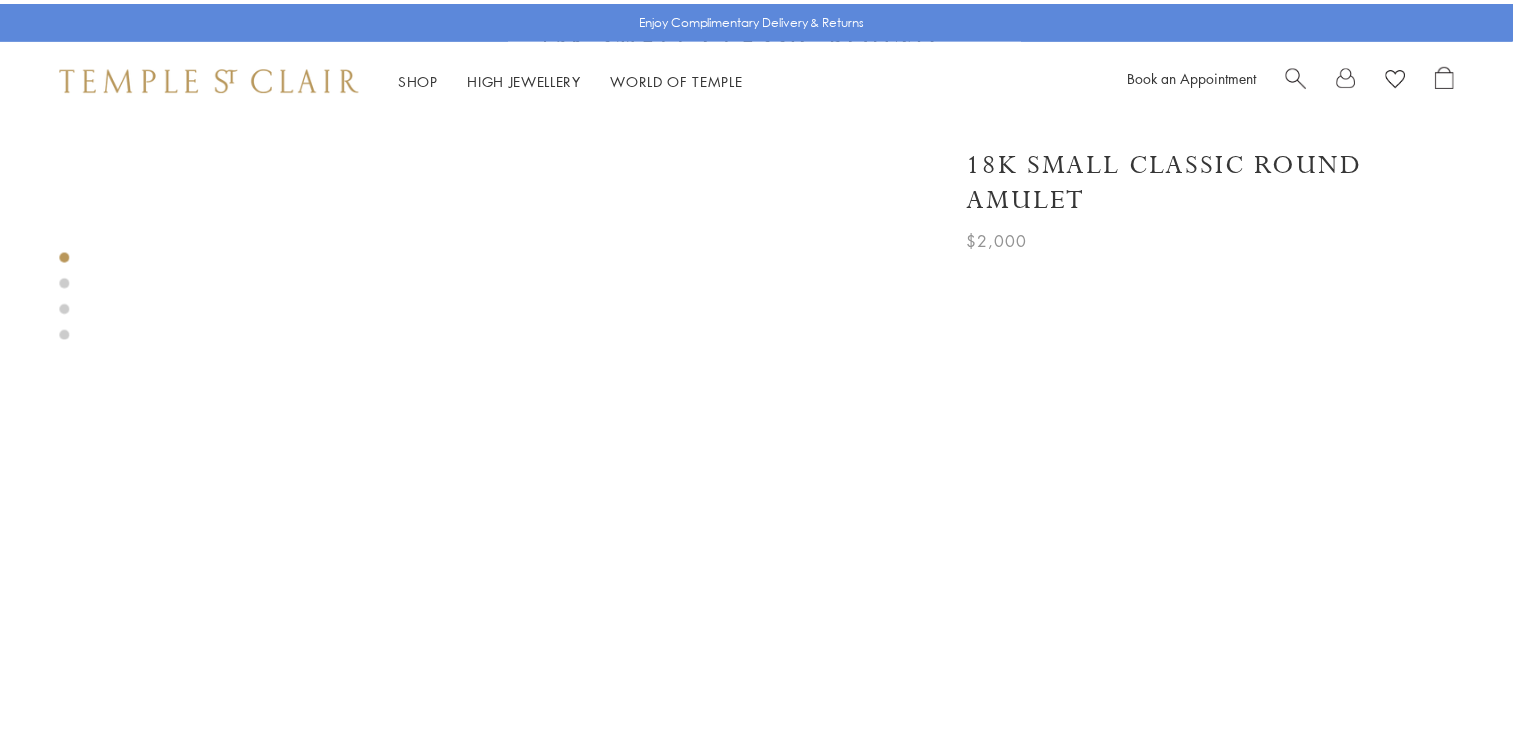 scroll, scrollTop: 0, scrollLeft: 0, axis: both 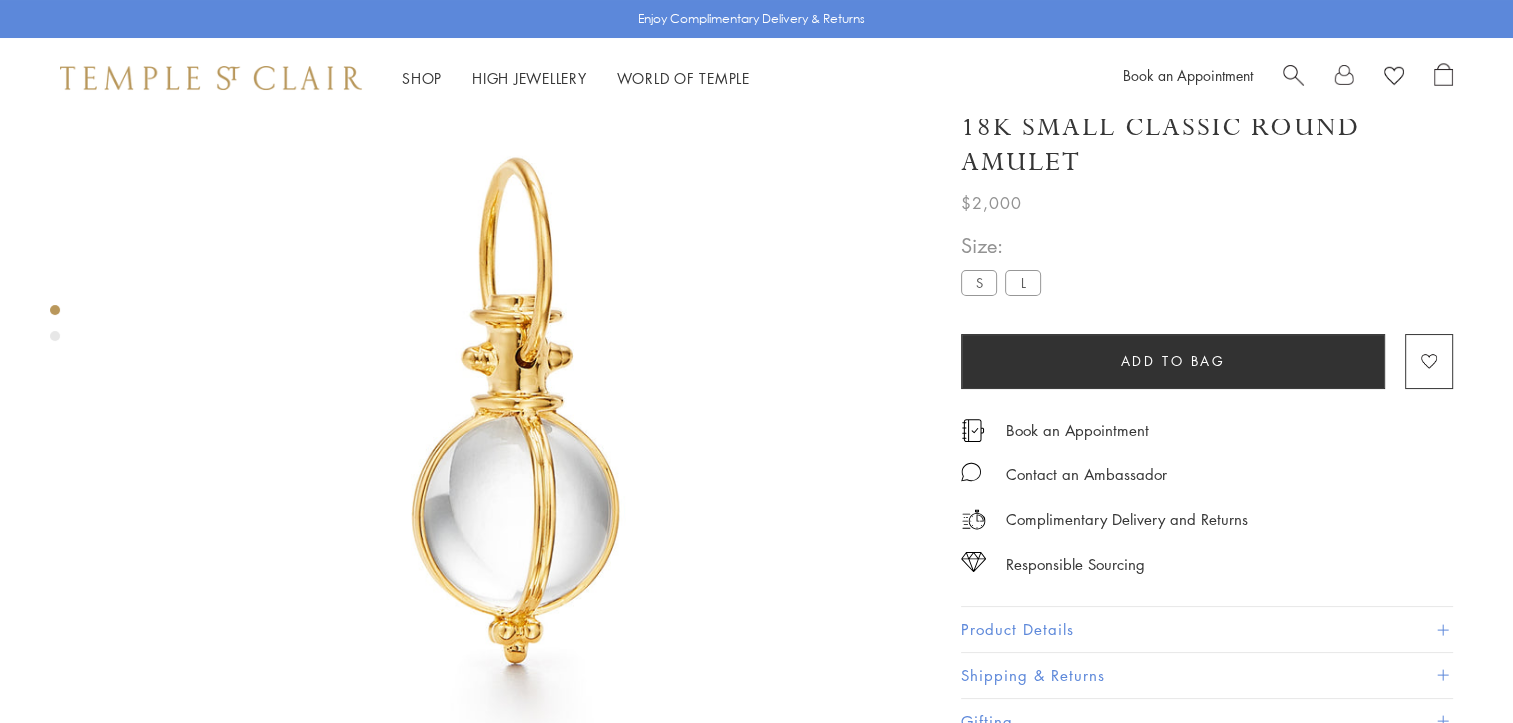 click on "L" at bounding box center [1023, 282] 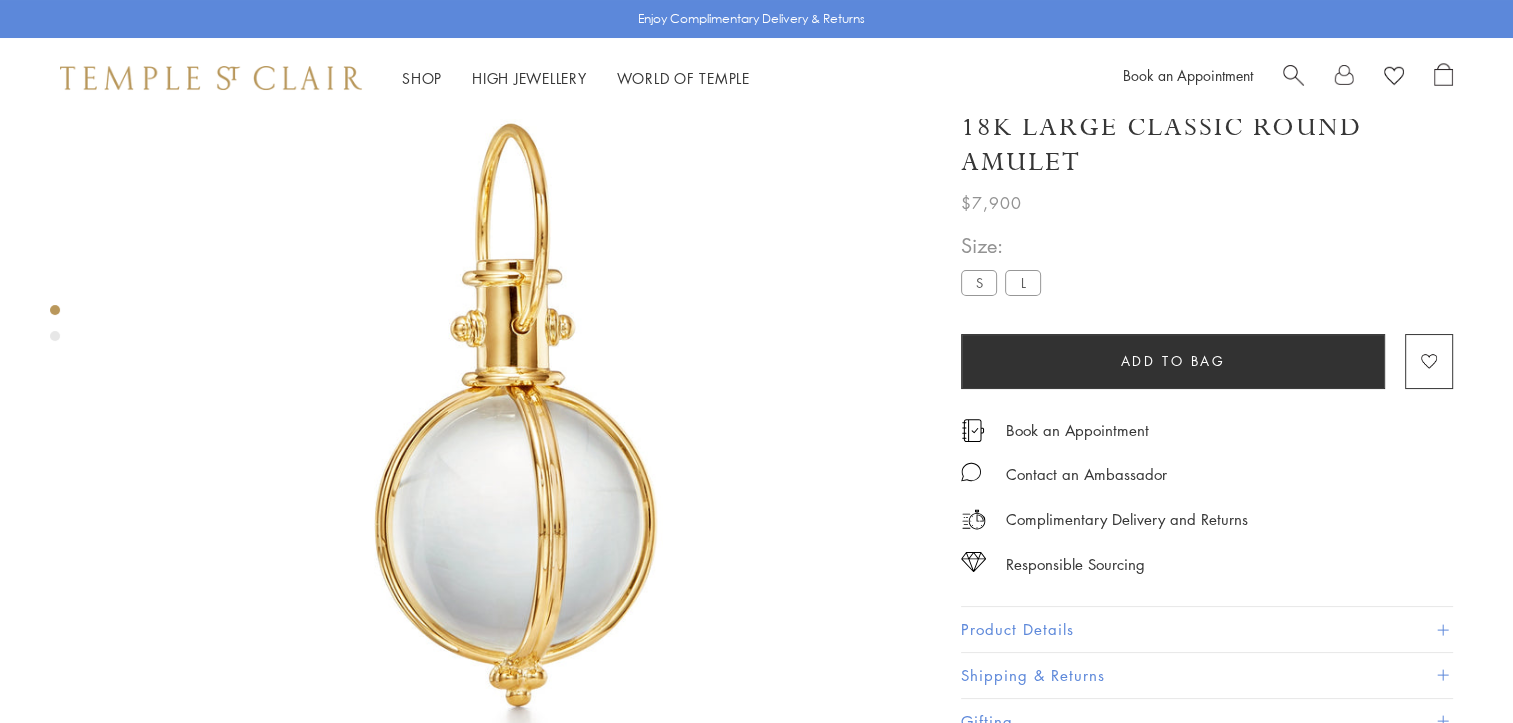 click on "S" at bounding box center (979, 282) 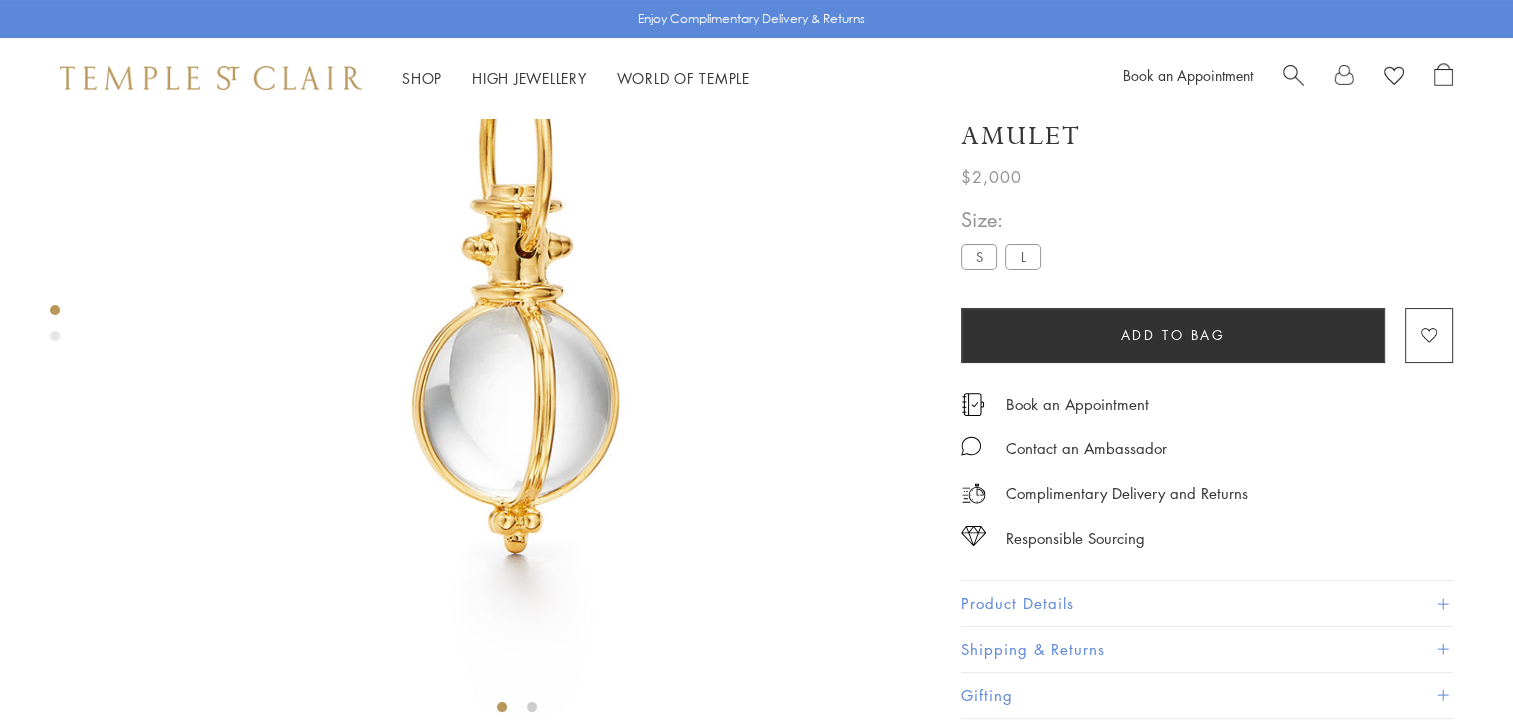 scroll, scrollTop: 272, scrollLeft: 0, axis: vertical 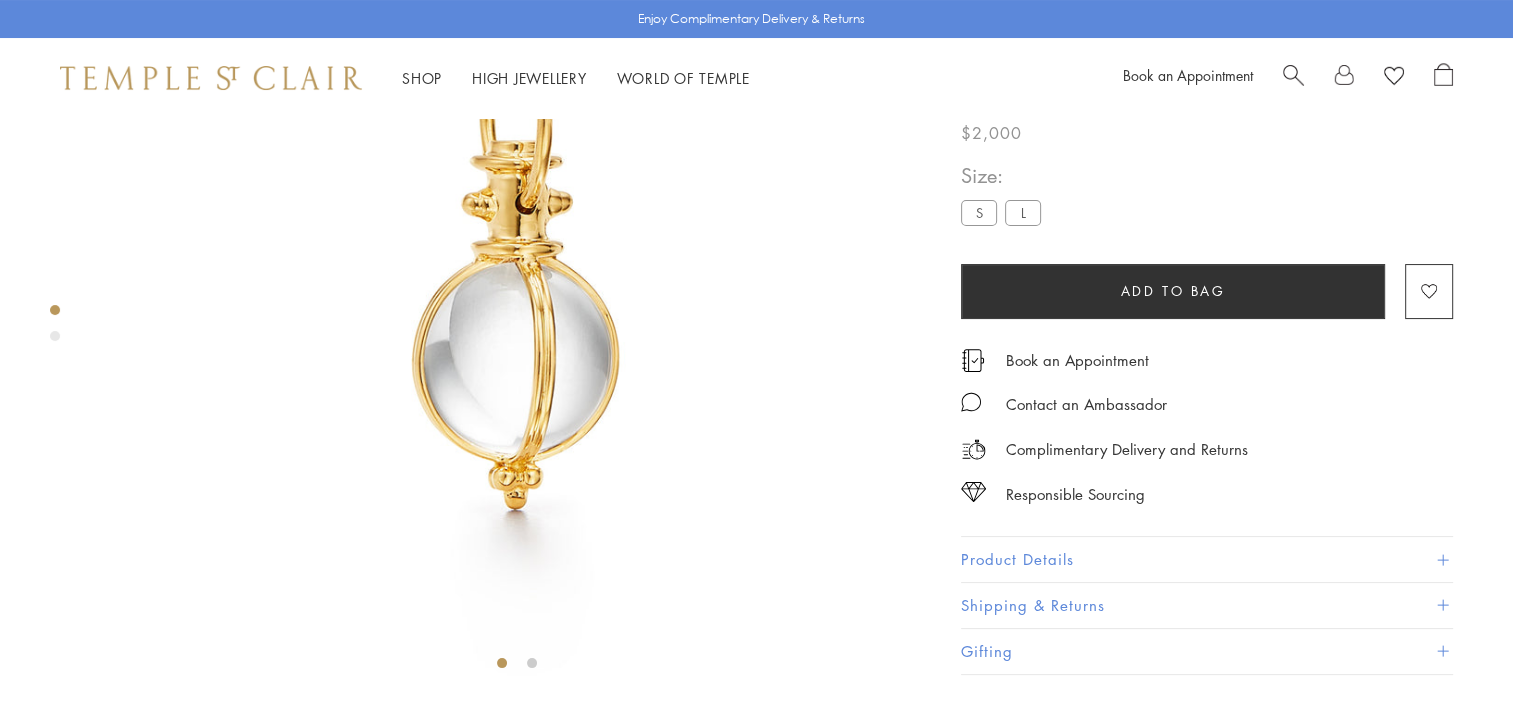 click on "Product Details" at bounding box center (1207, 560) 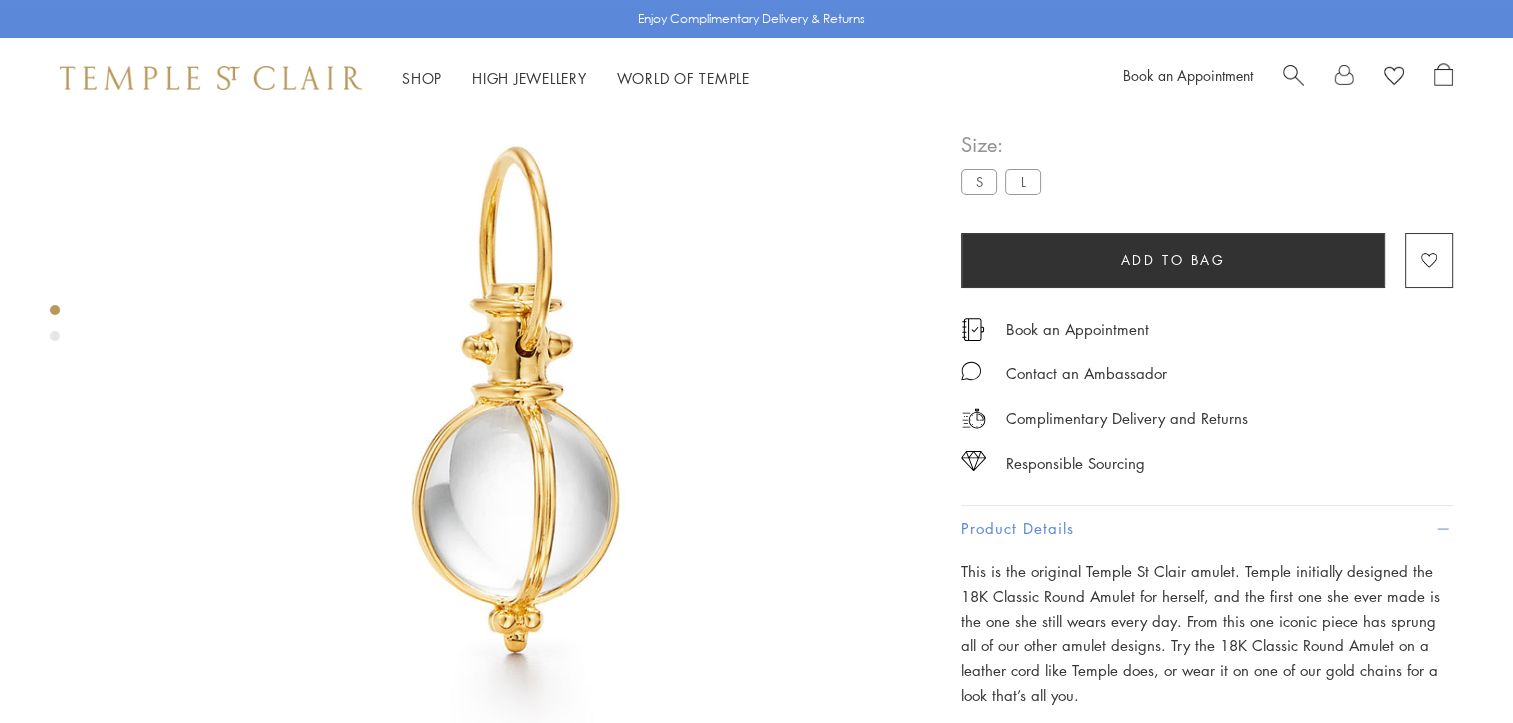 scroll, scrollTop: 0, scrollLeft: 0, axis: both 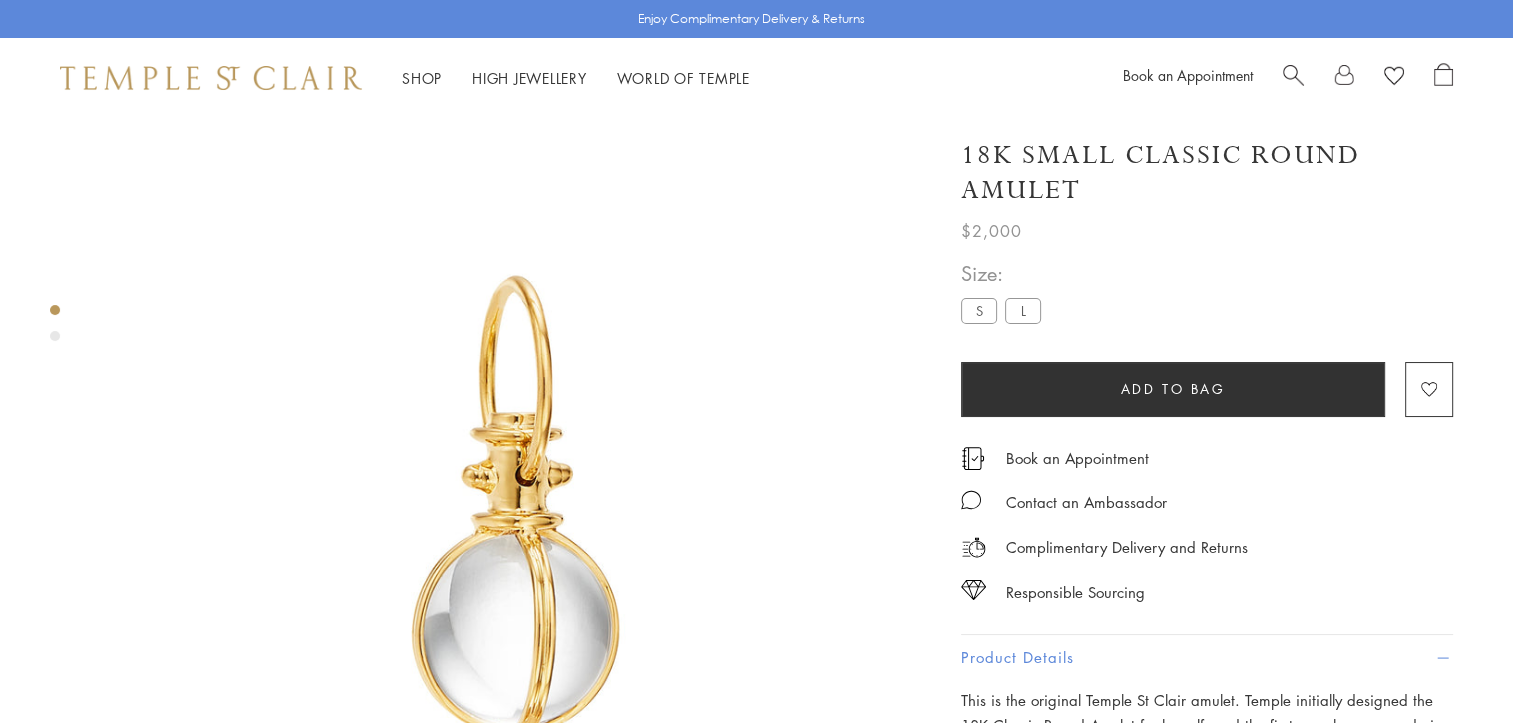 click on "High Jewellery High Jewellery" at bounding box center [529, 78] 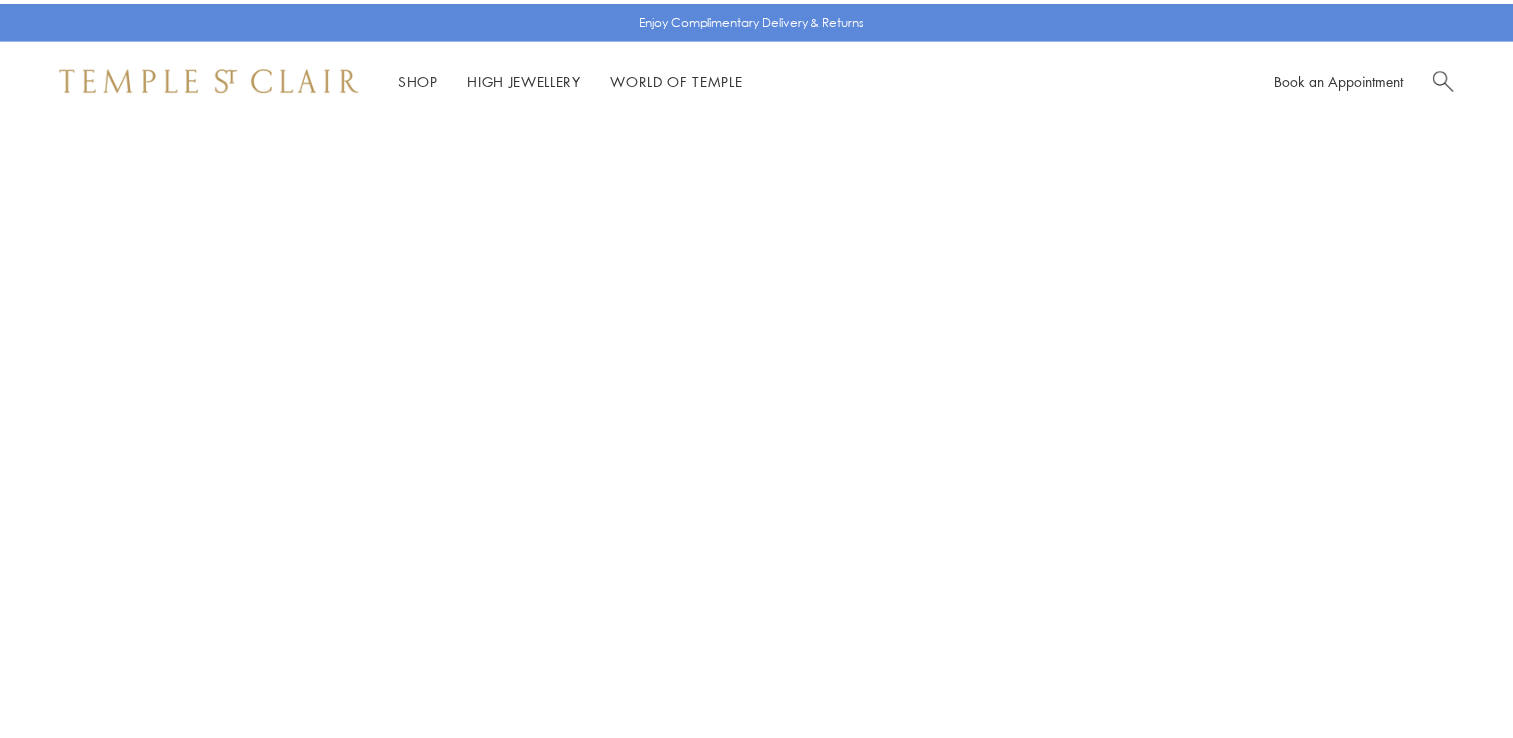 scroll, scrollTop: 0, scrollLeft: 0, axis: both 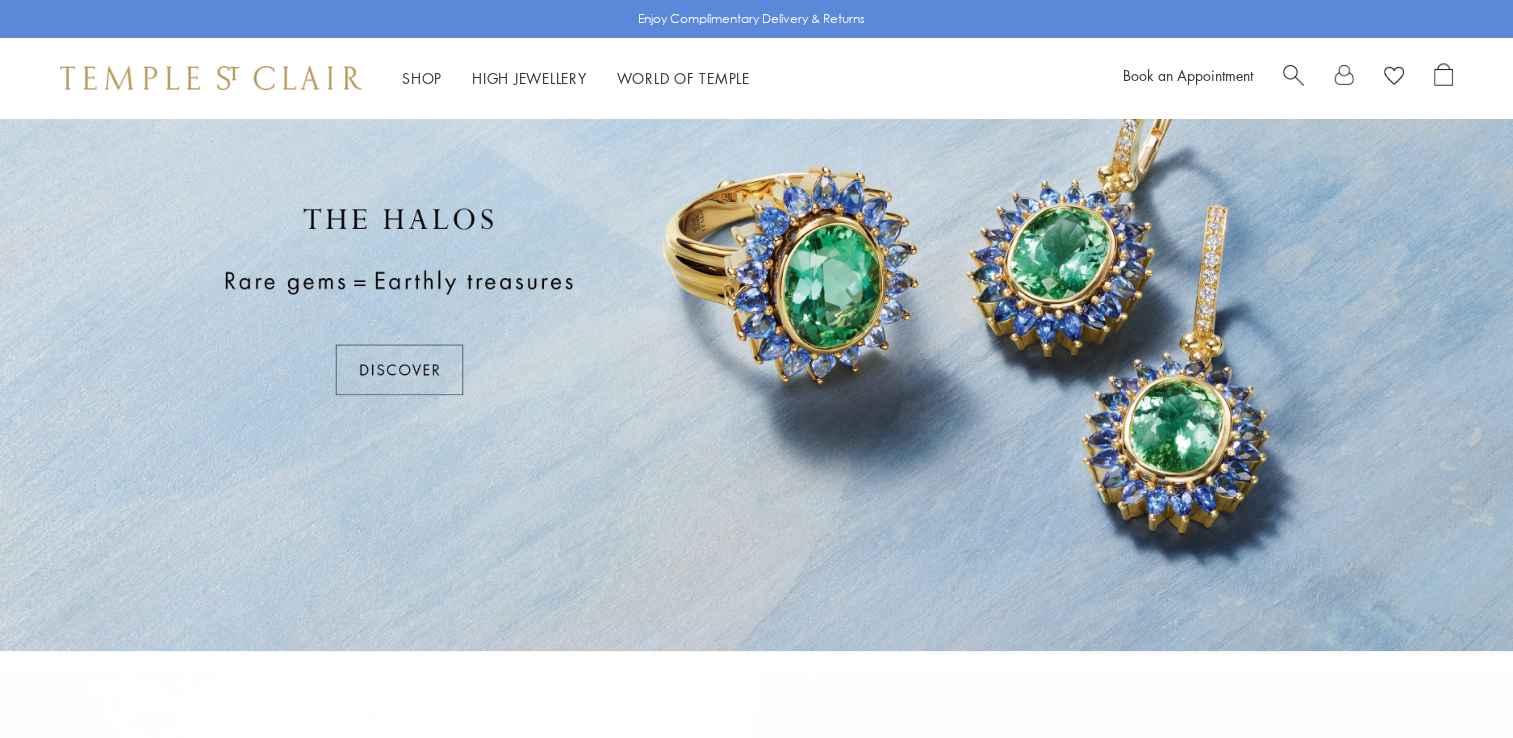 click at bounding box center [756, 301] 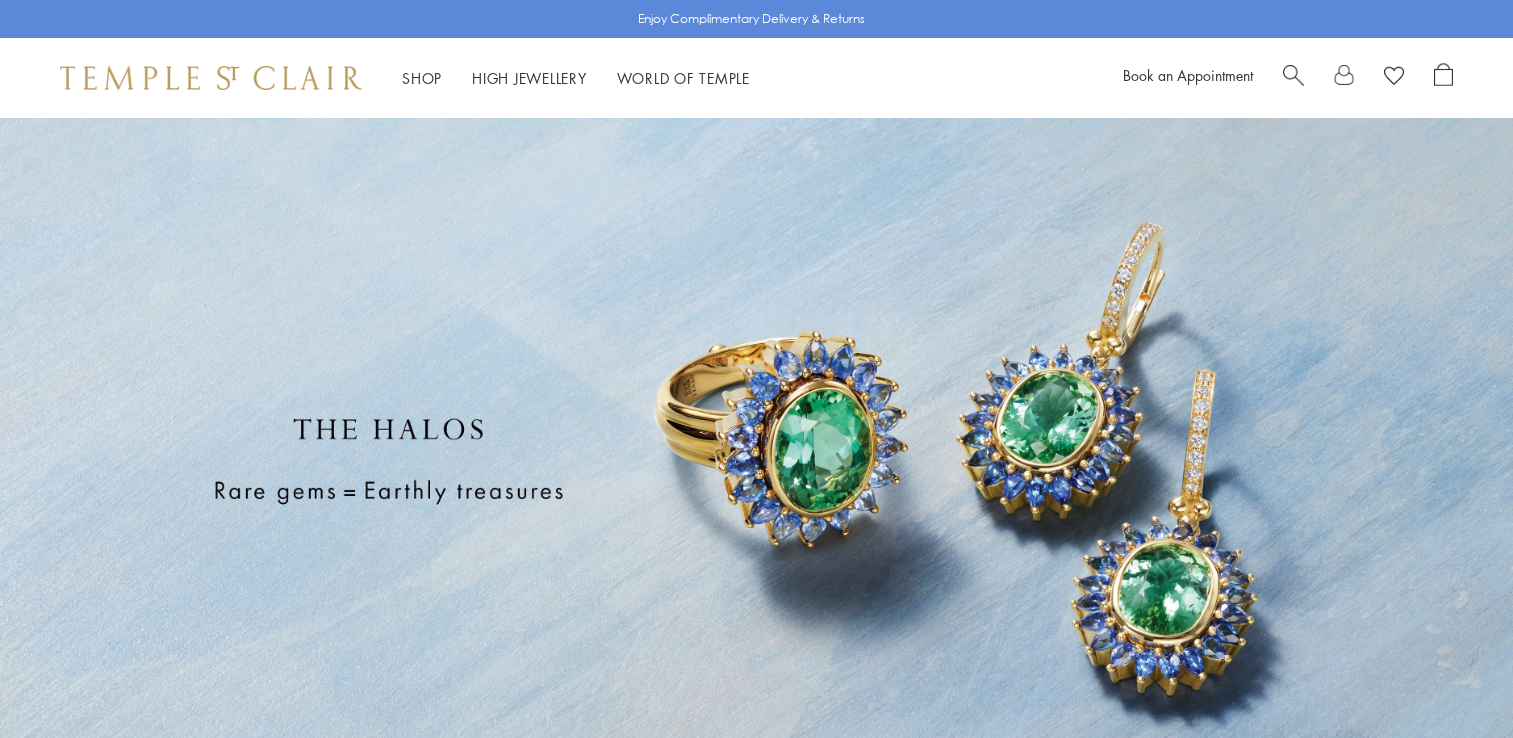 scroll, scrollTop: 0, scrollLeft: 0, axis: both 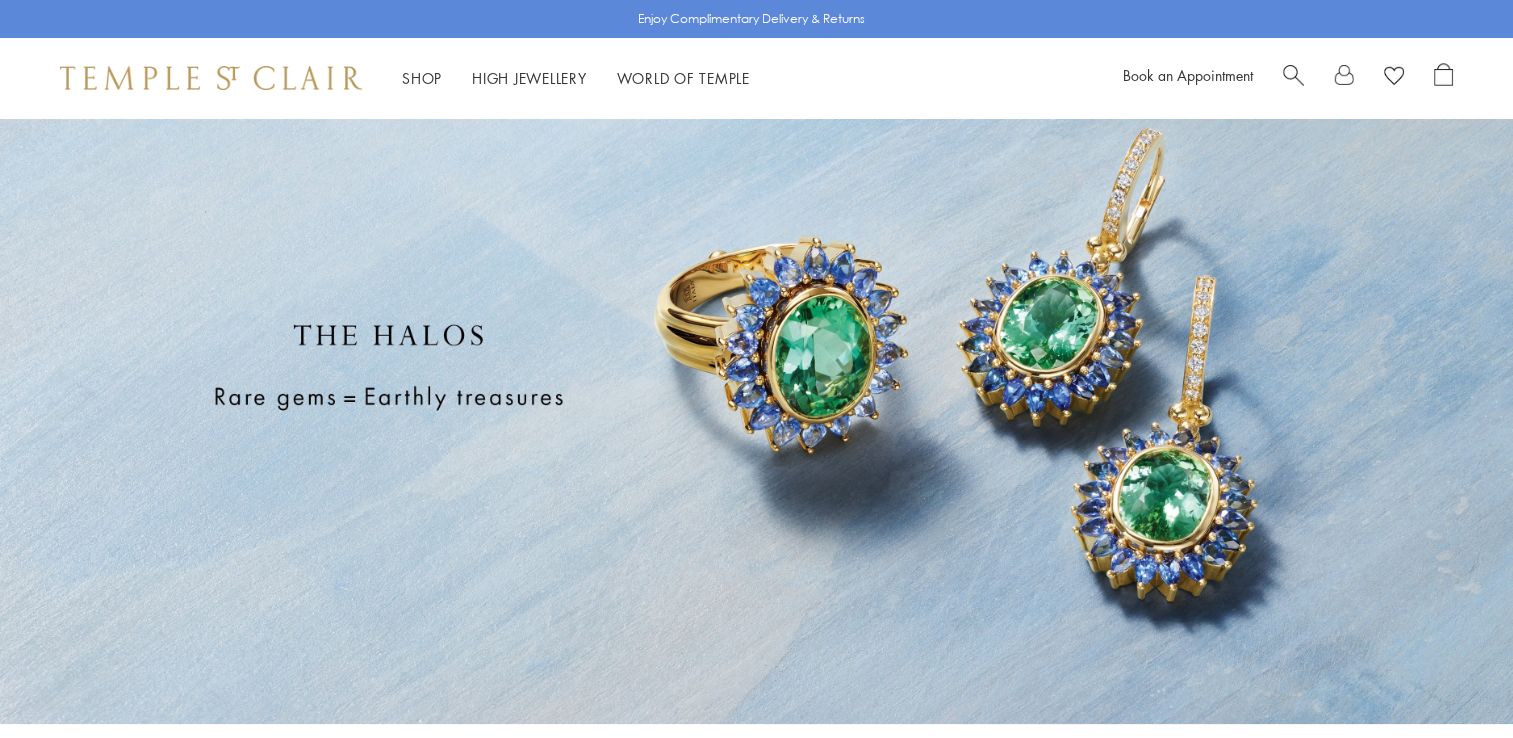 click at bounding box center [756, 374] 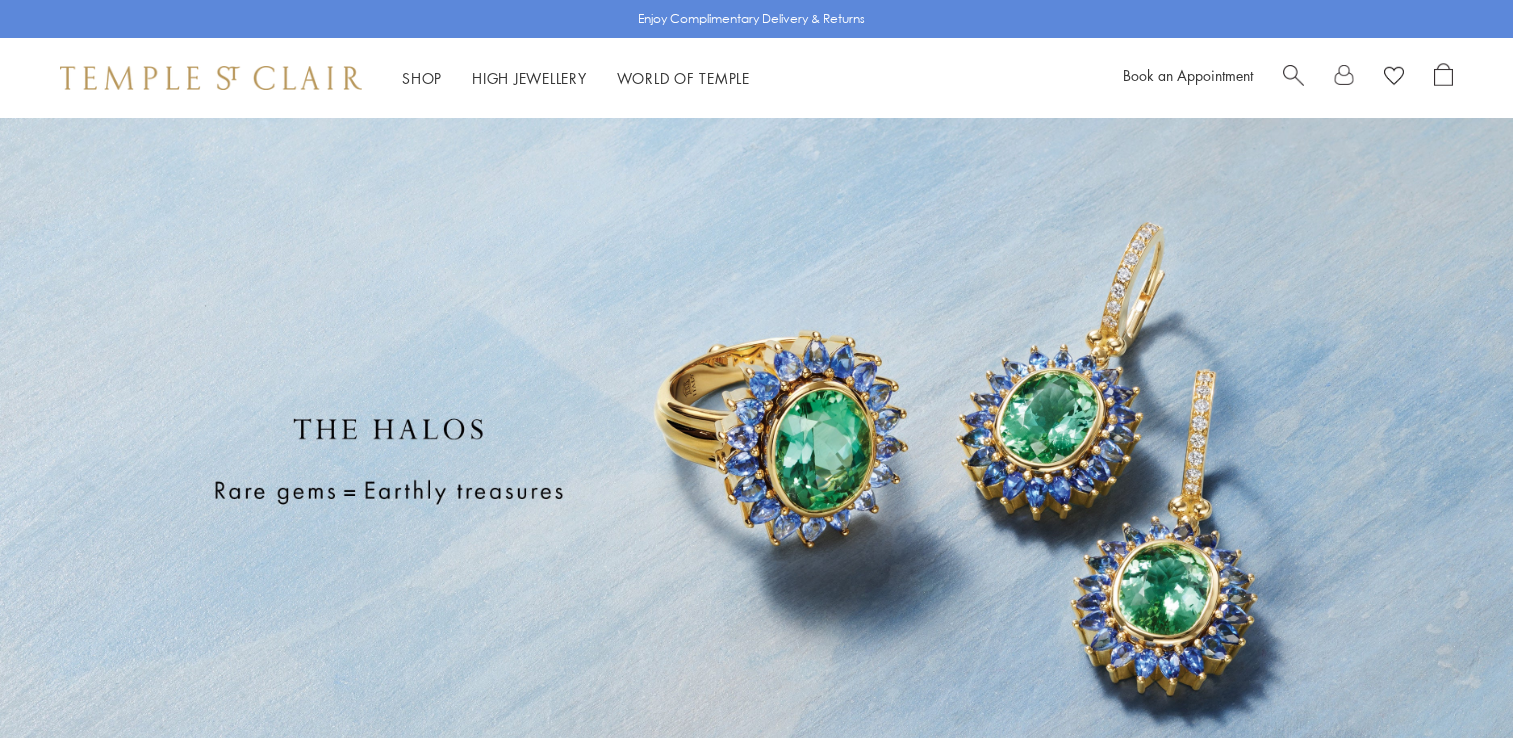 scroll, scrollTop: 0, scrollLeft: 0, axis: both 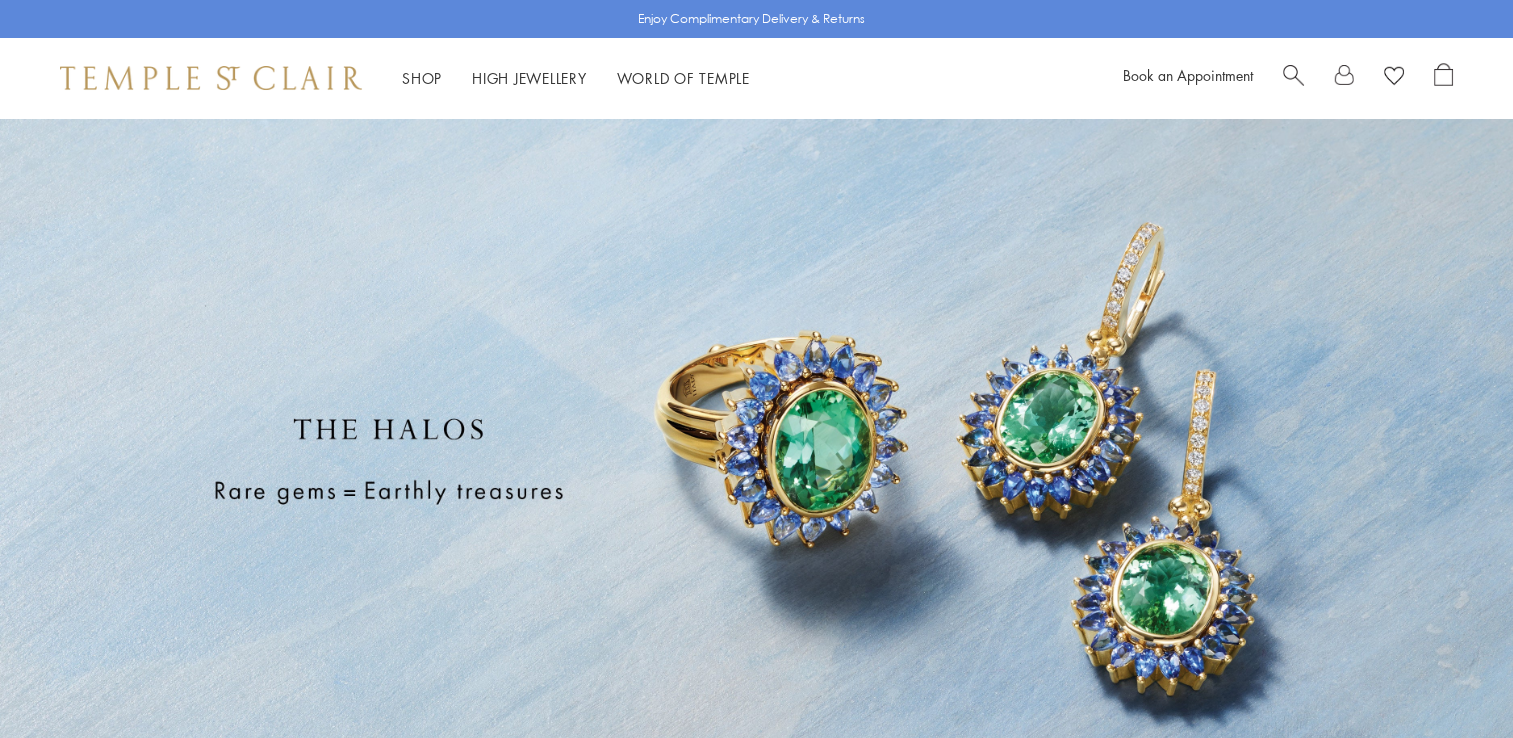 click at bounding box center [756, 468] 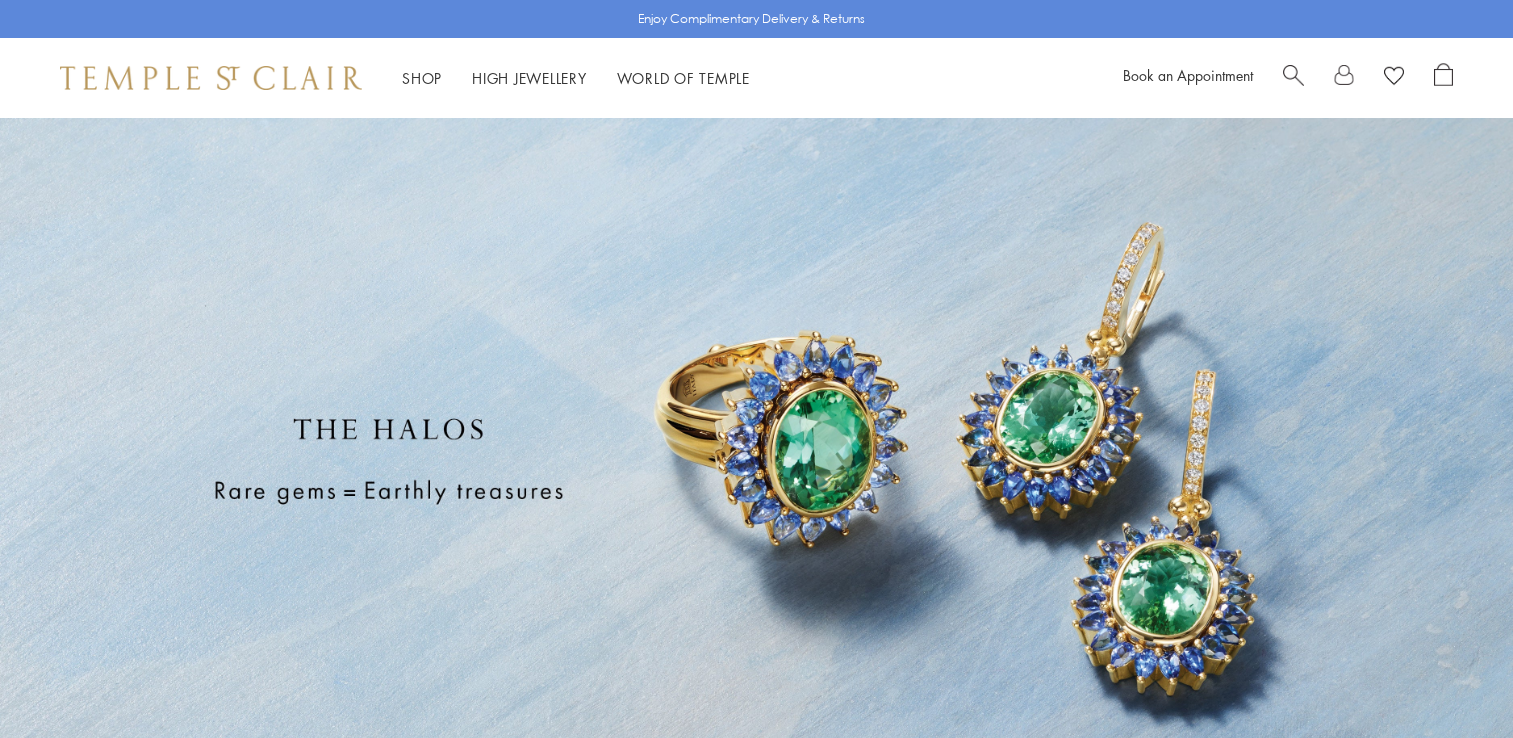 scroll, scrollTop: 0, scrollLeft: 0, axis: both 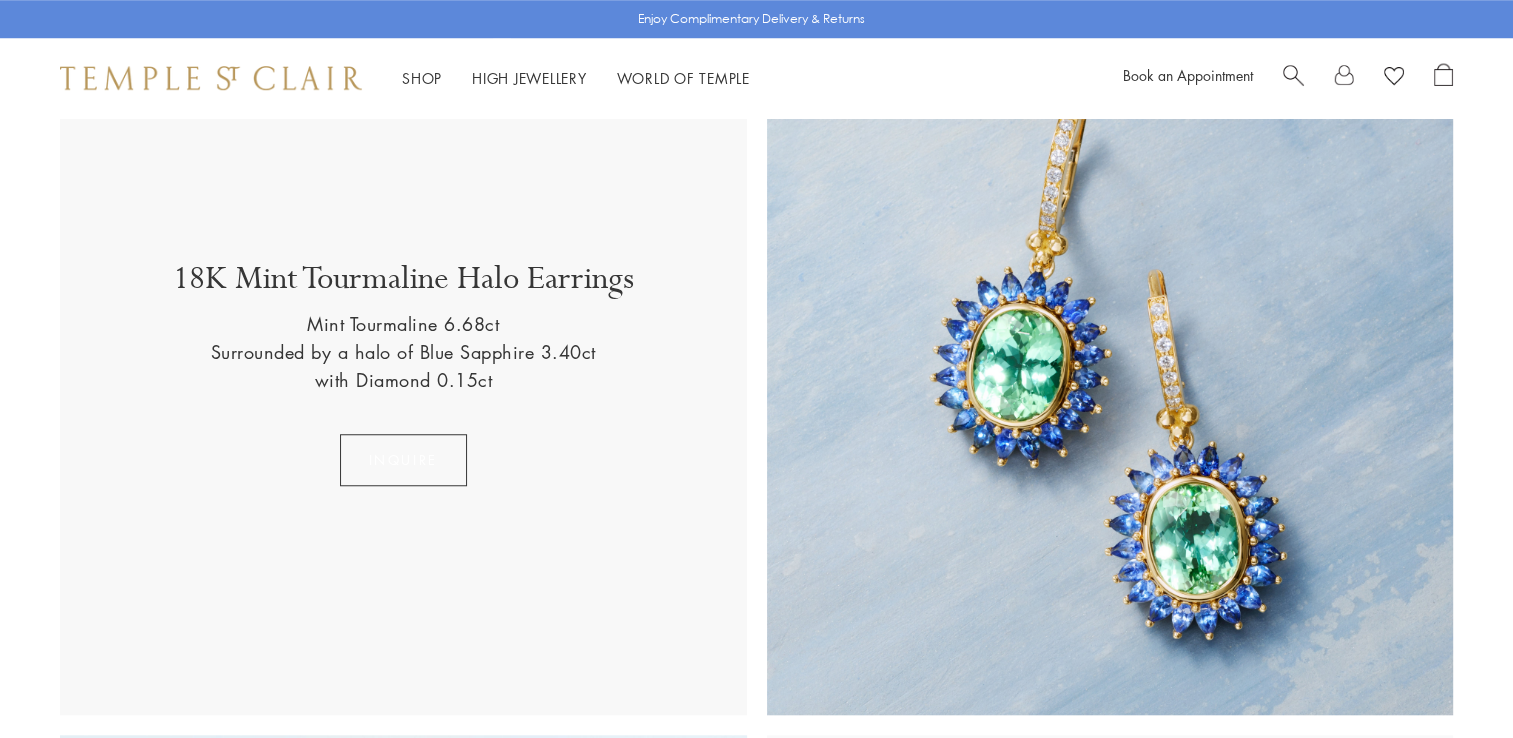 click on "Inquire" at bounding box center (403, 460) 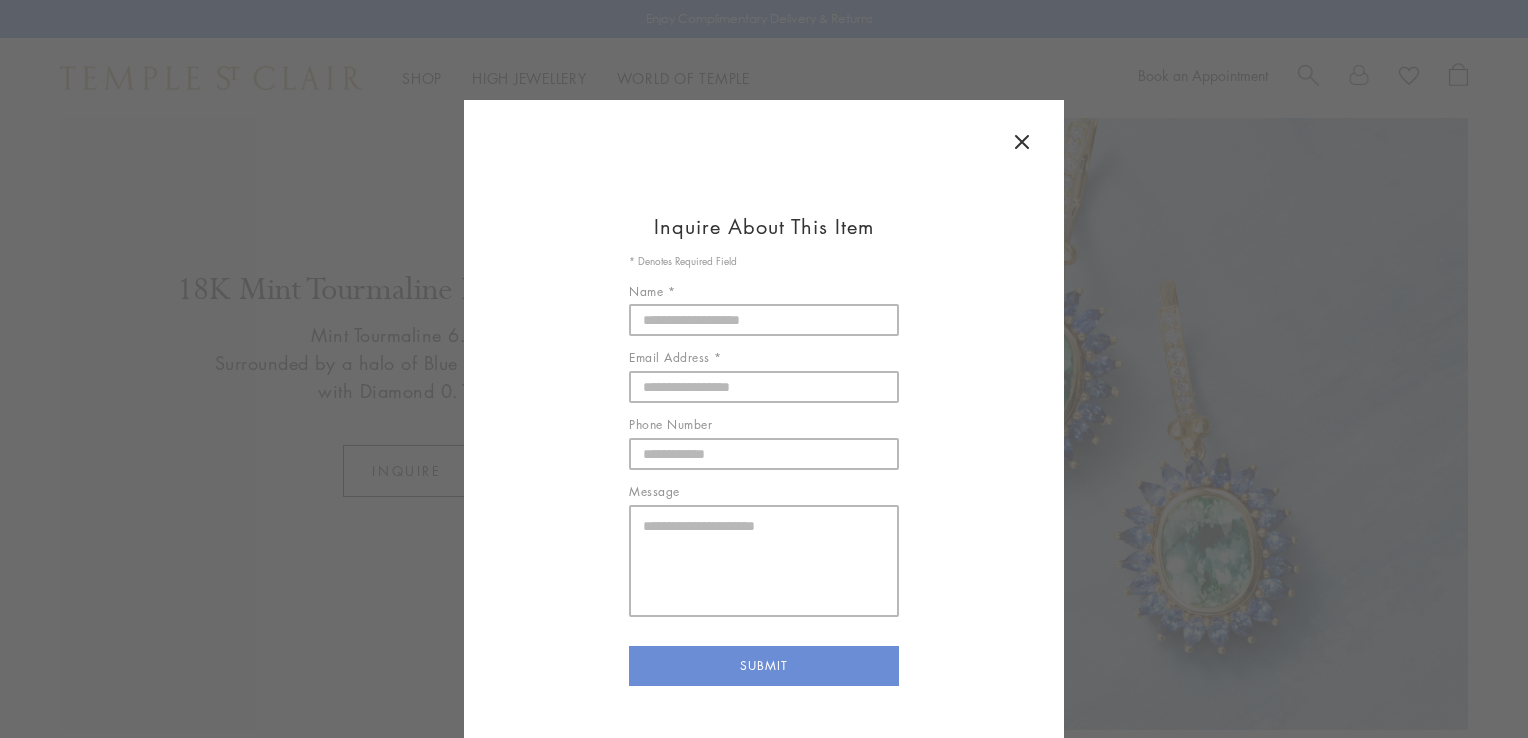 click 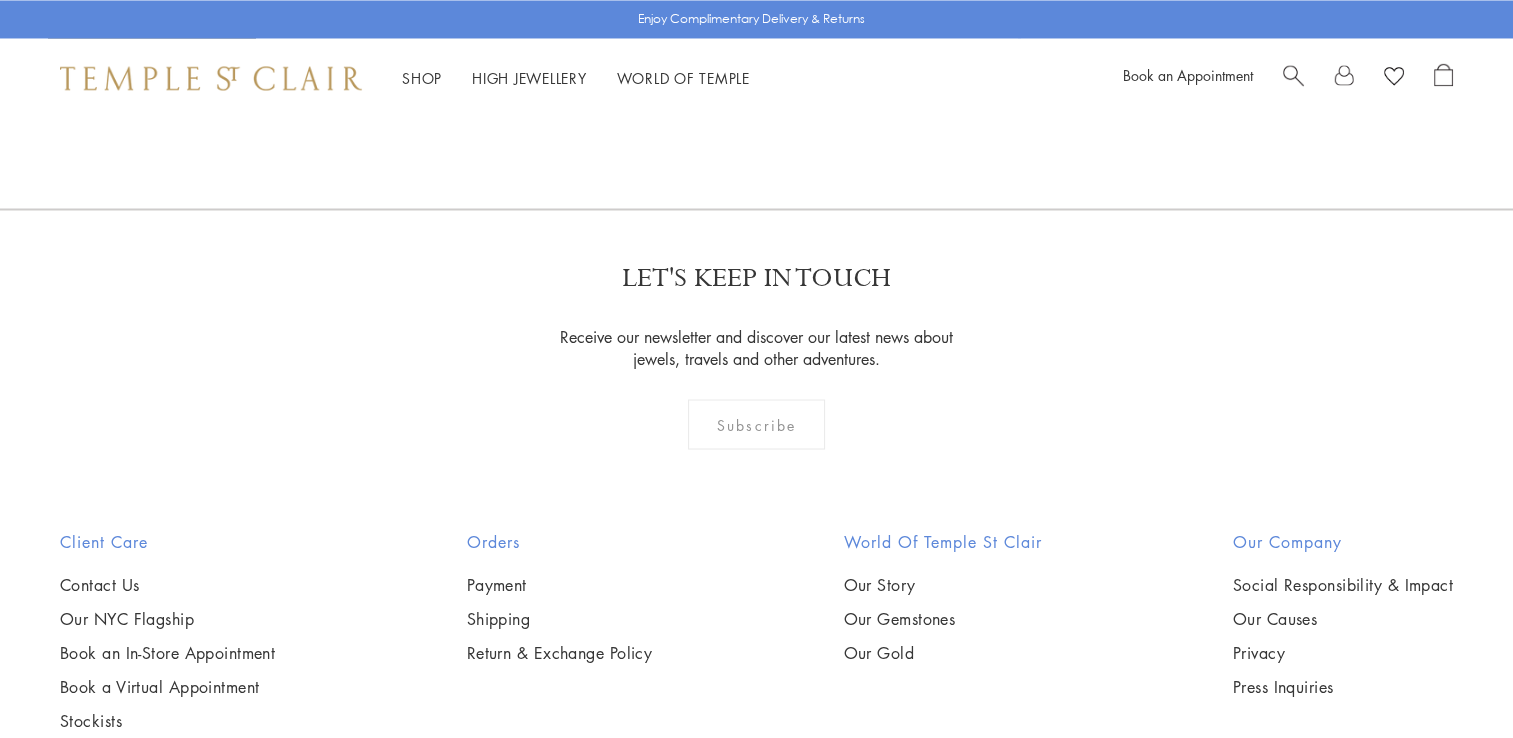 scroll, scrollTop: 3645, scrollLeft: 0, axis: vertical 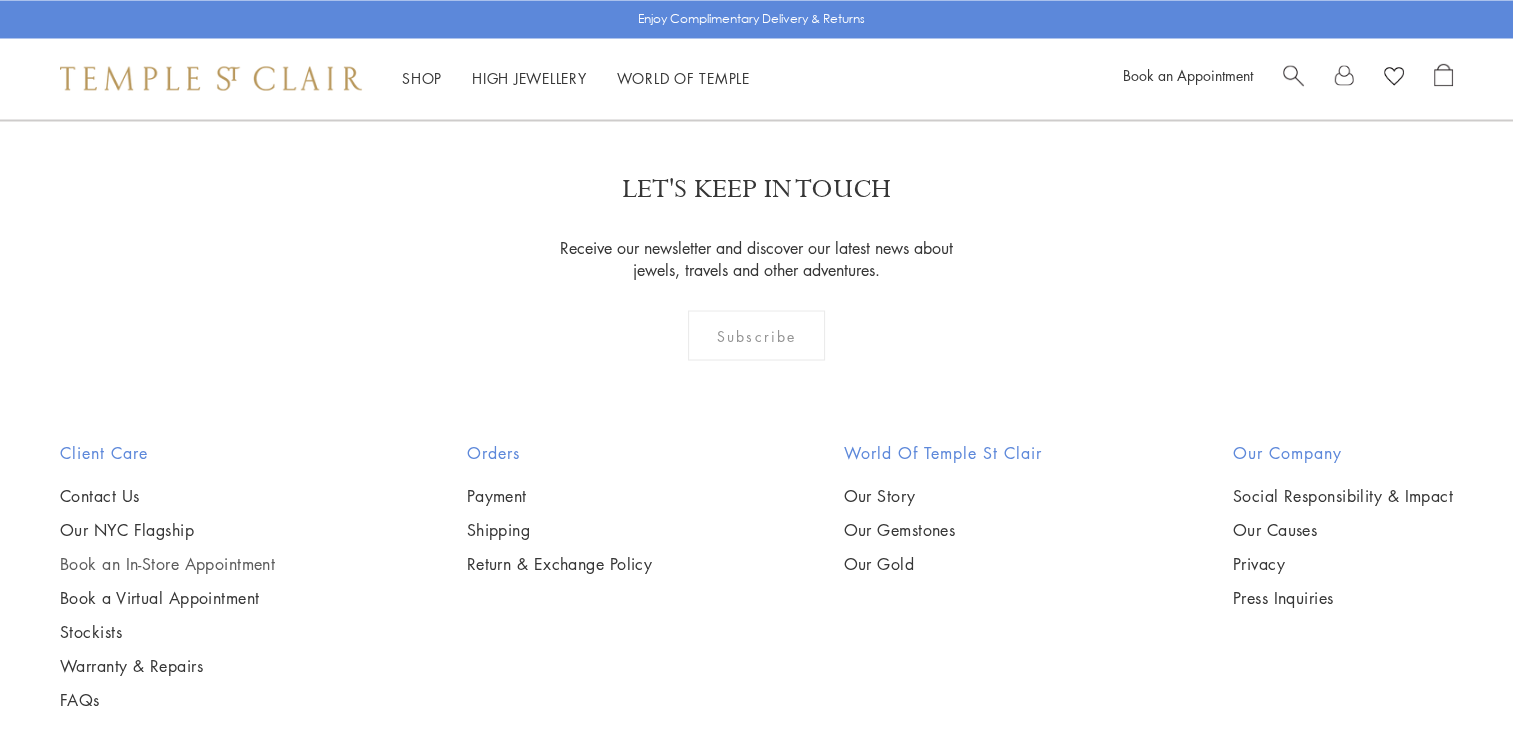 click on "Book an In-Store Appointment" at bounding box center (167, 563) 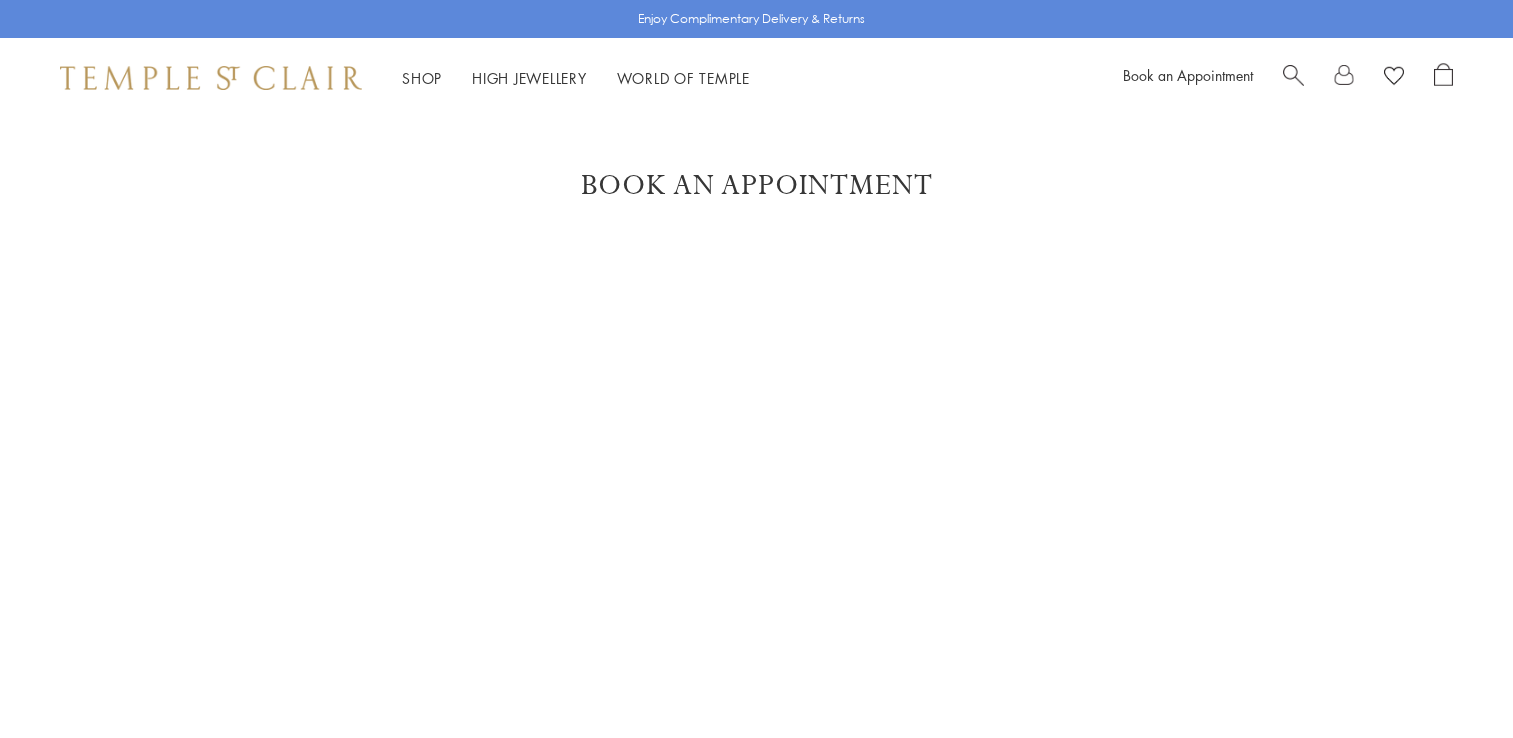 scroll, scrollTop: 0, scrollLeft: 0, axis: both 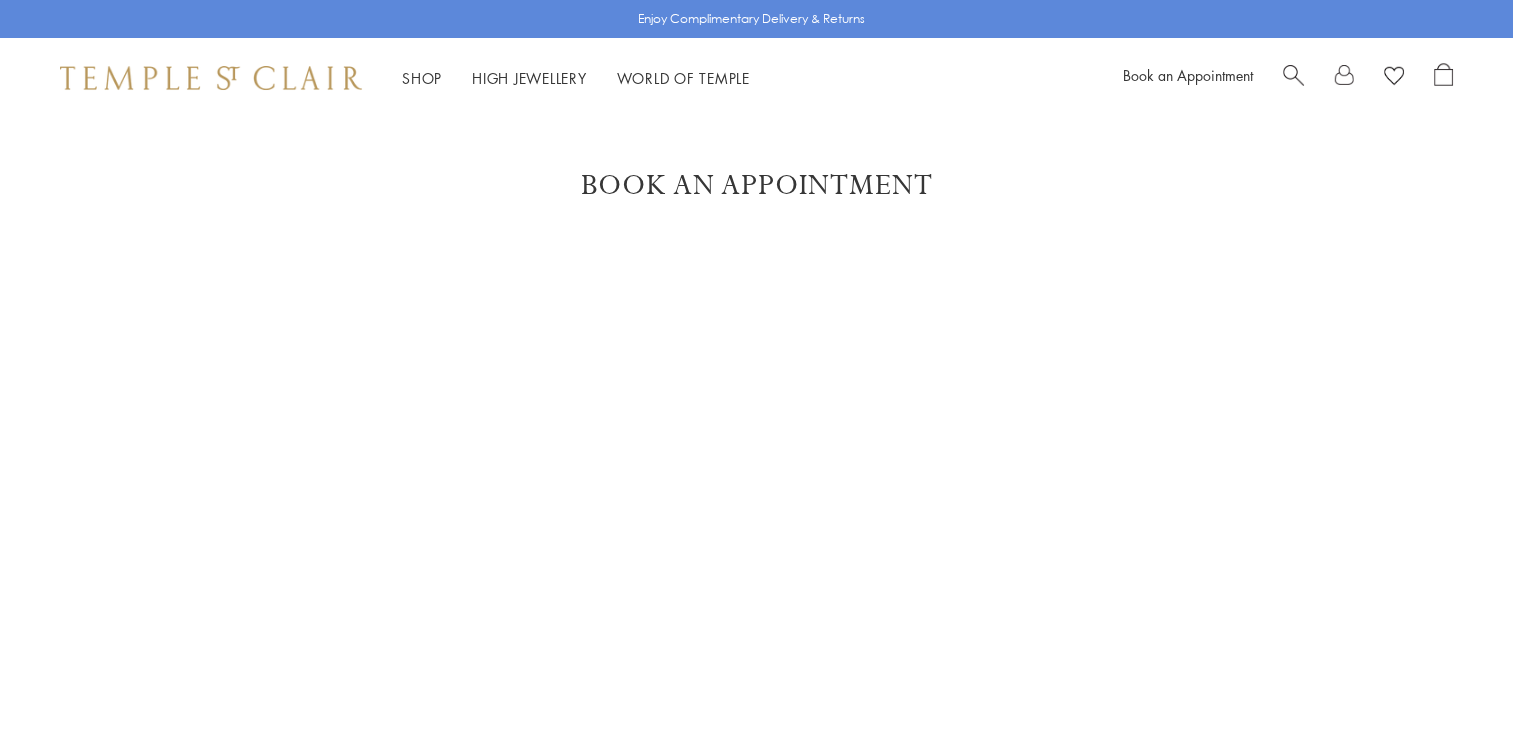 click on "World of Temple World of Temple" at bounding box center (683, 78) 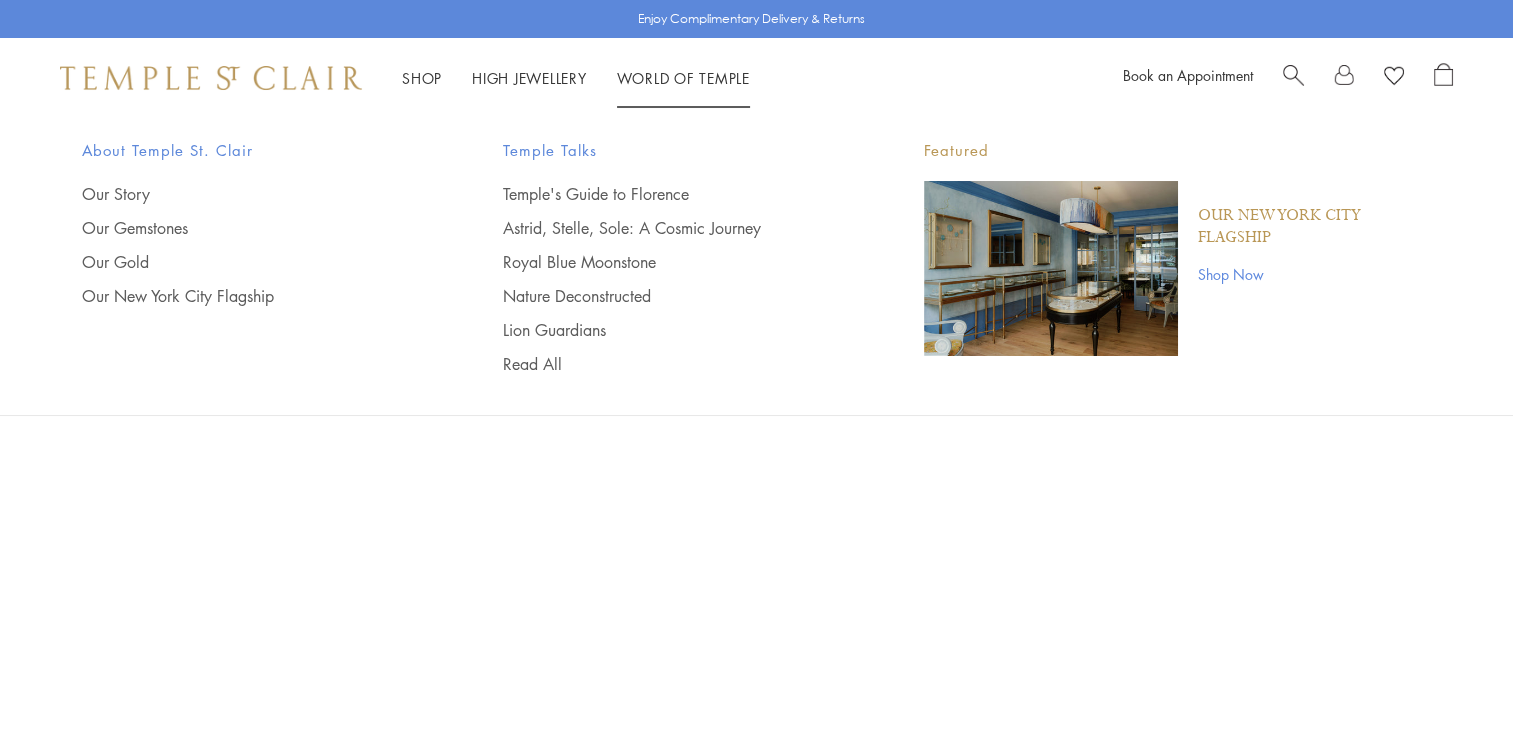 click on "Shop Now" at bounding box center (1315, 274) 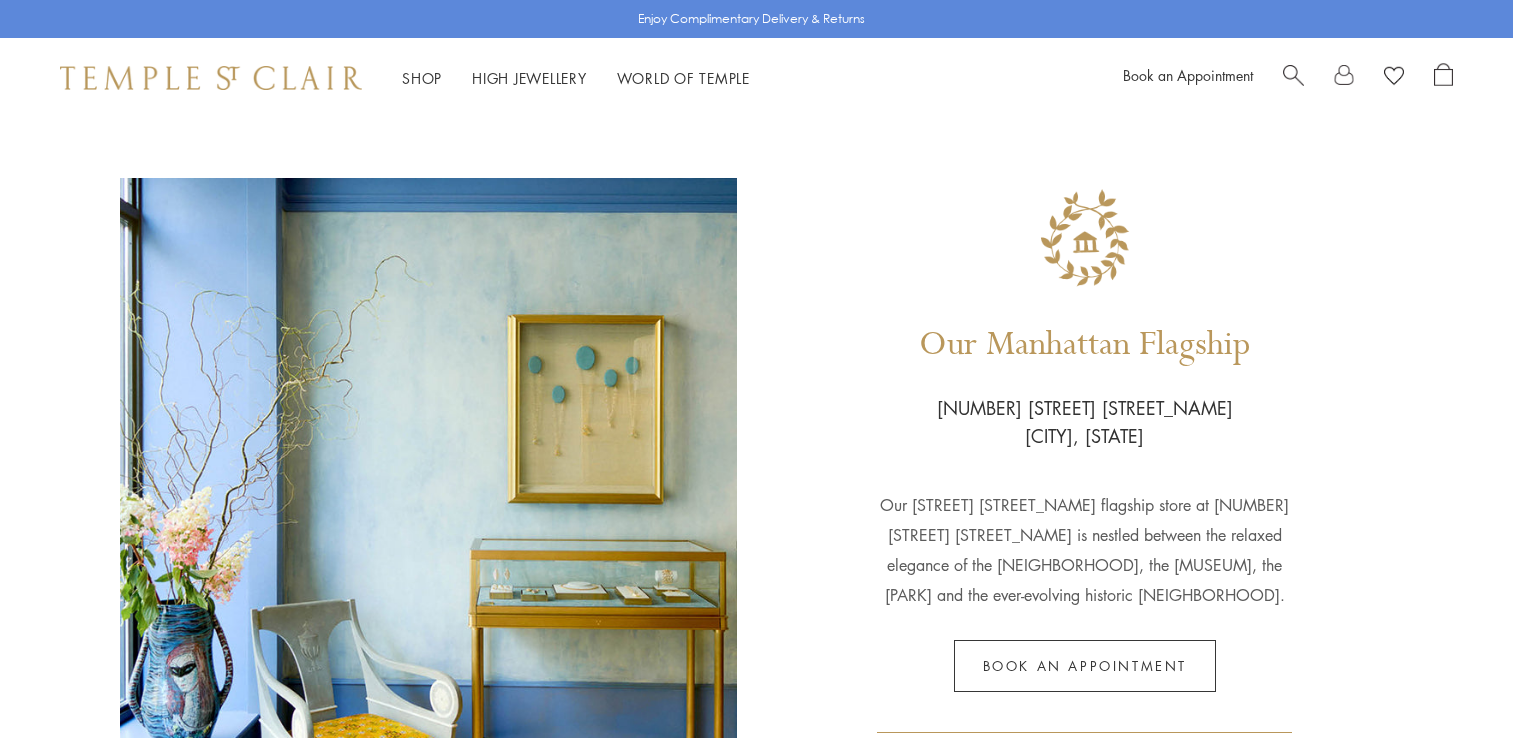 scroll, scrollTop: 0, scrollLeft: 0, axis: both 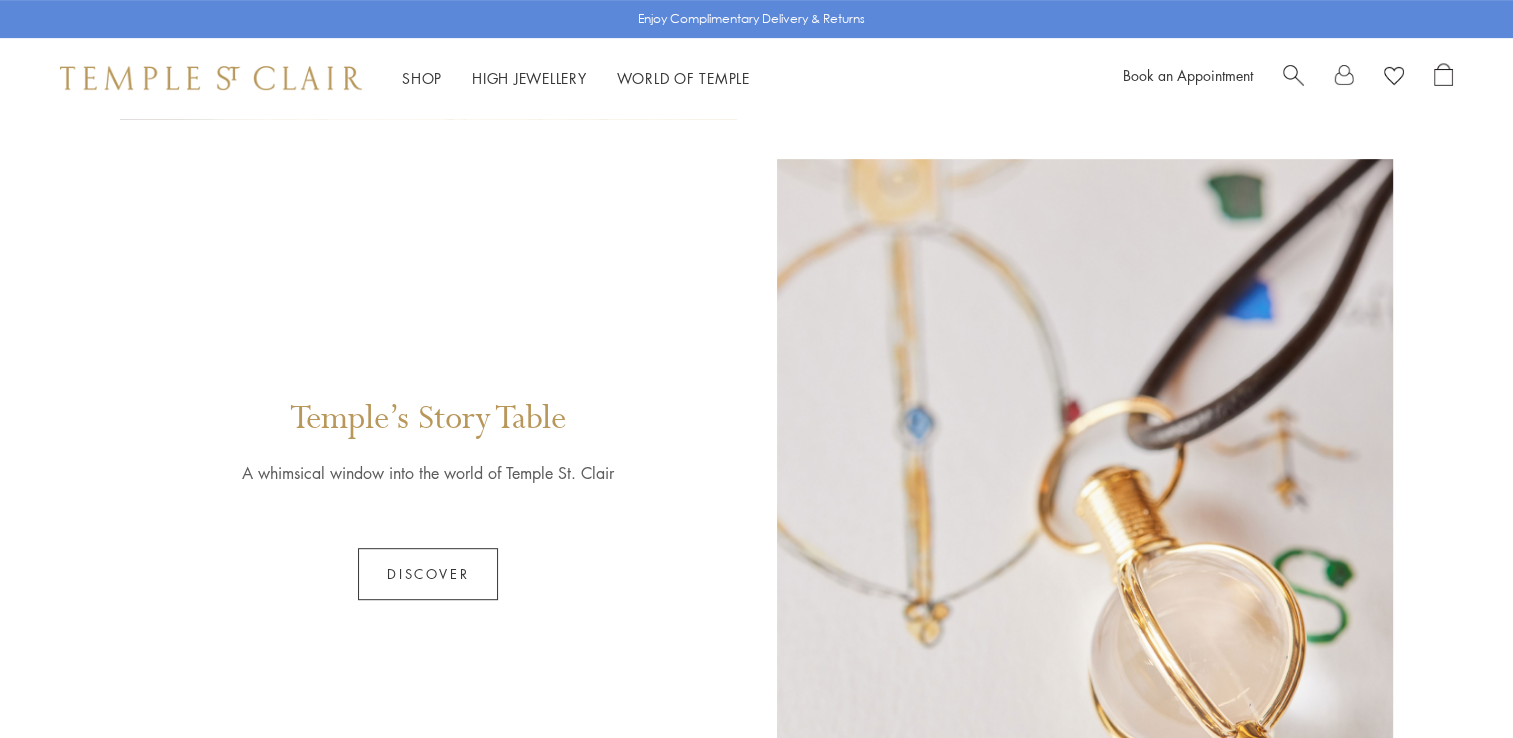 click on "Discover" at bounding box center [428, 574] 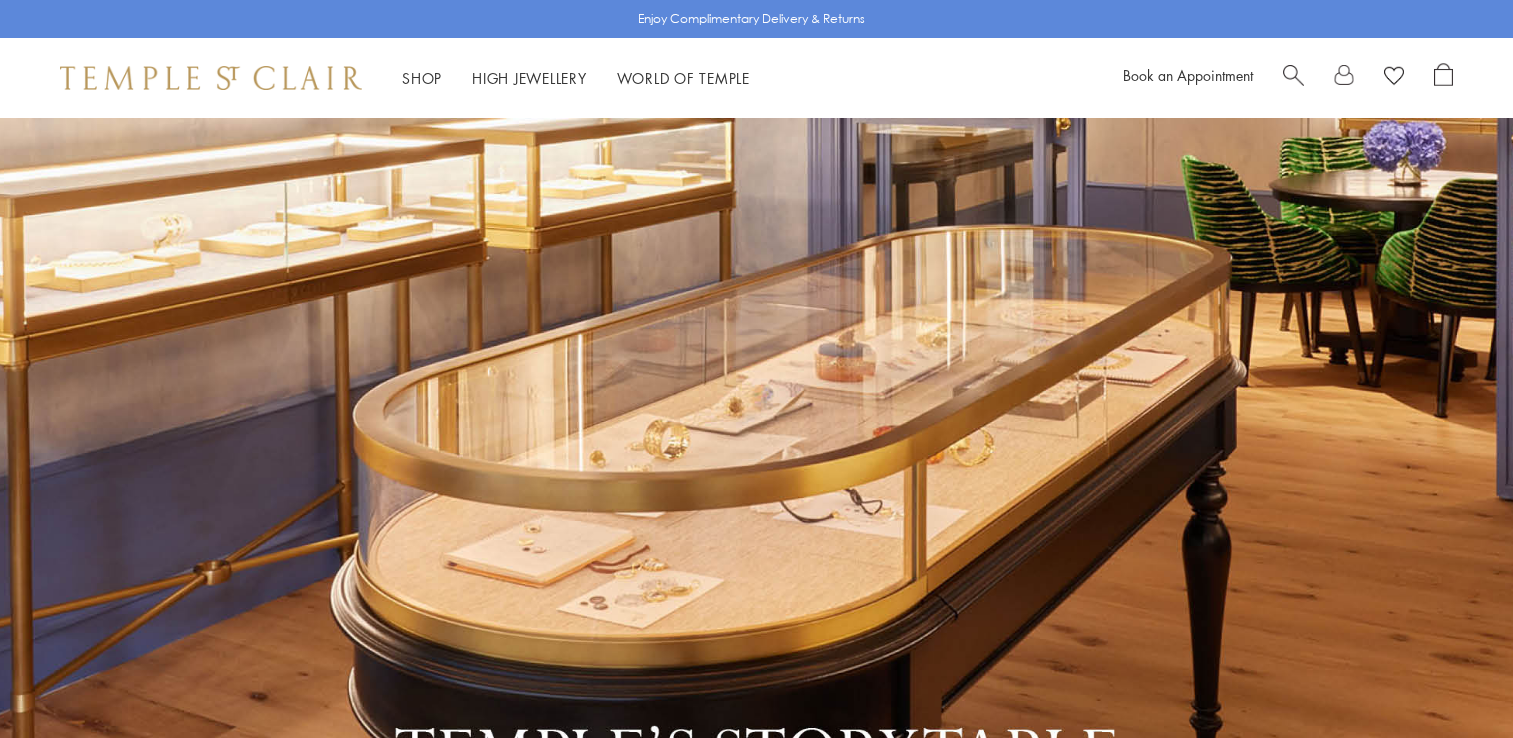 scroll, scrollTop: 0, scrollLeft: 0, axis: both 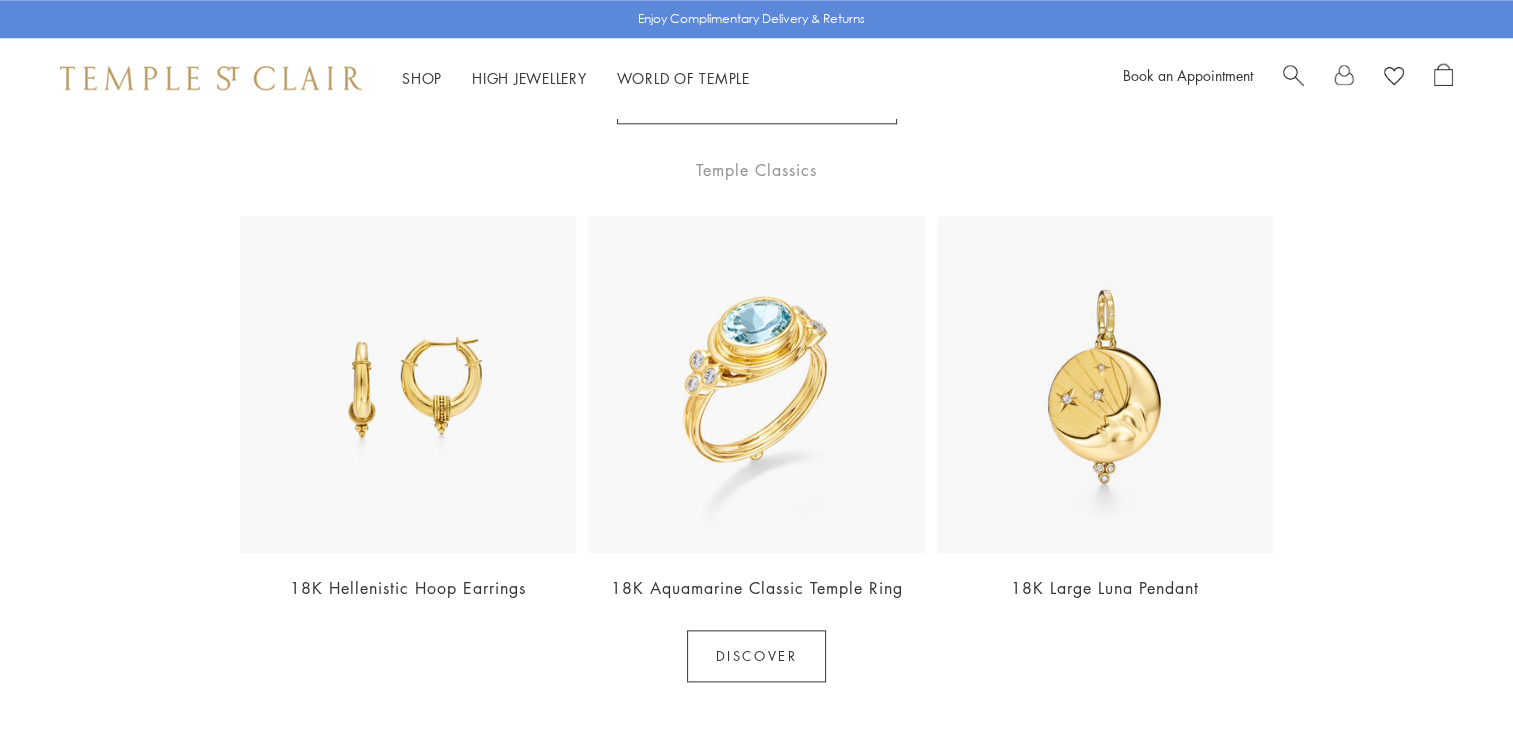 click on "Discover" at bounding box center [757, 656] 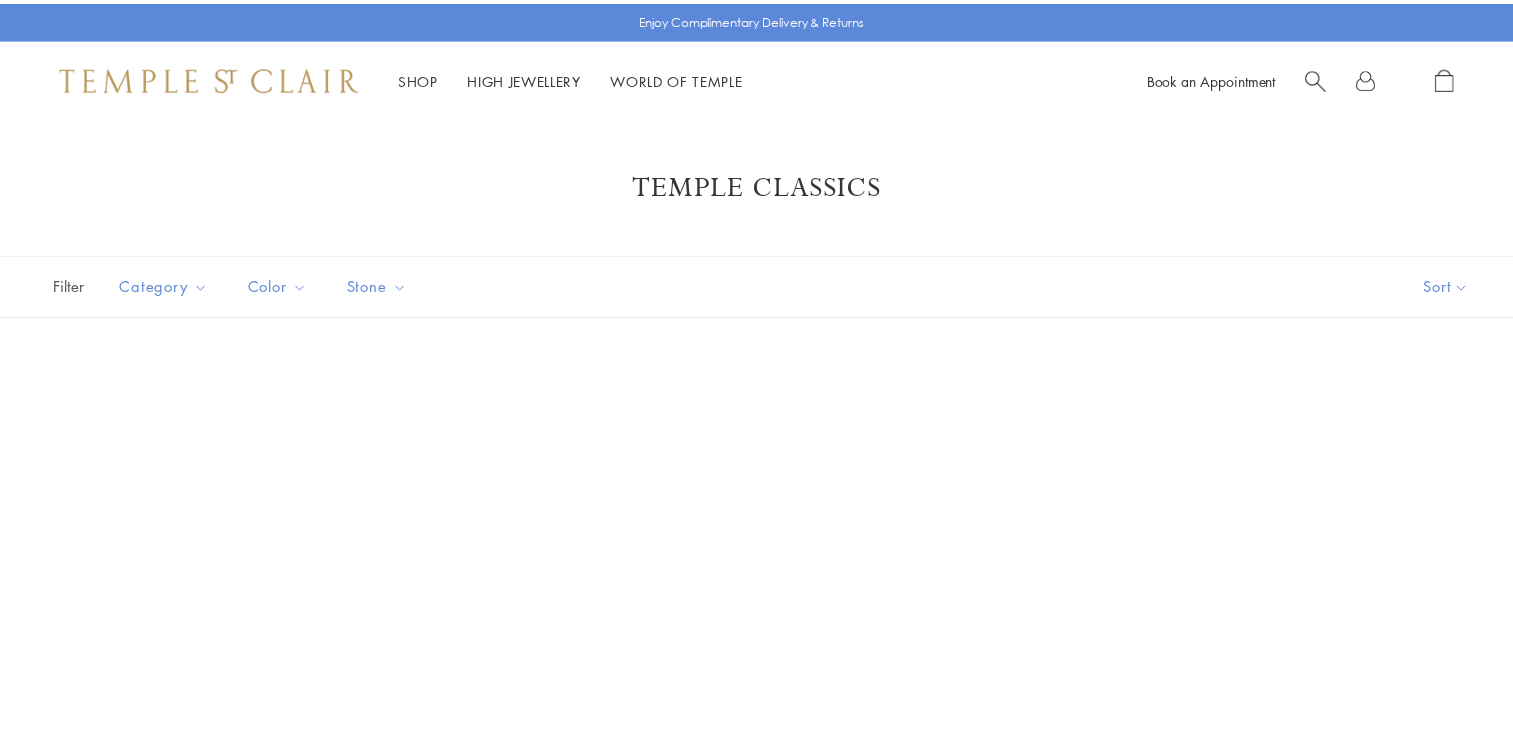scroll, scrollTop: 0, scrollLeft: 0, axis: both 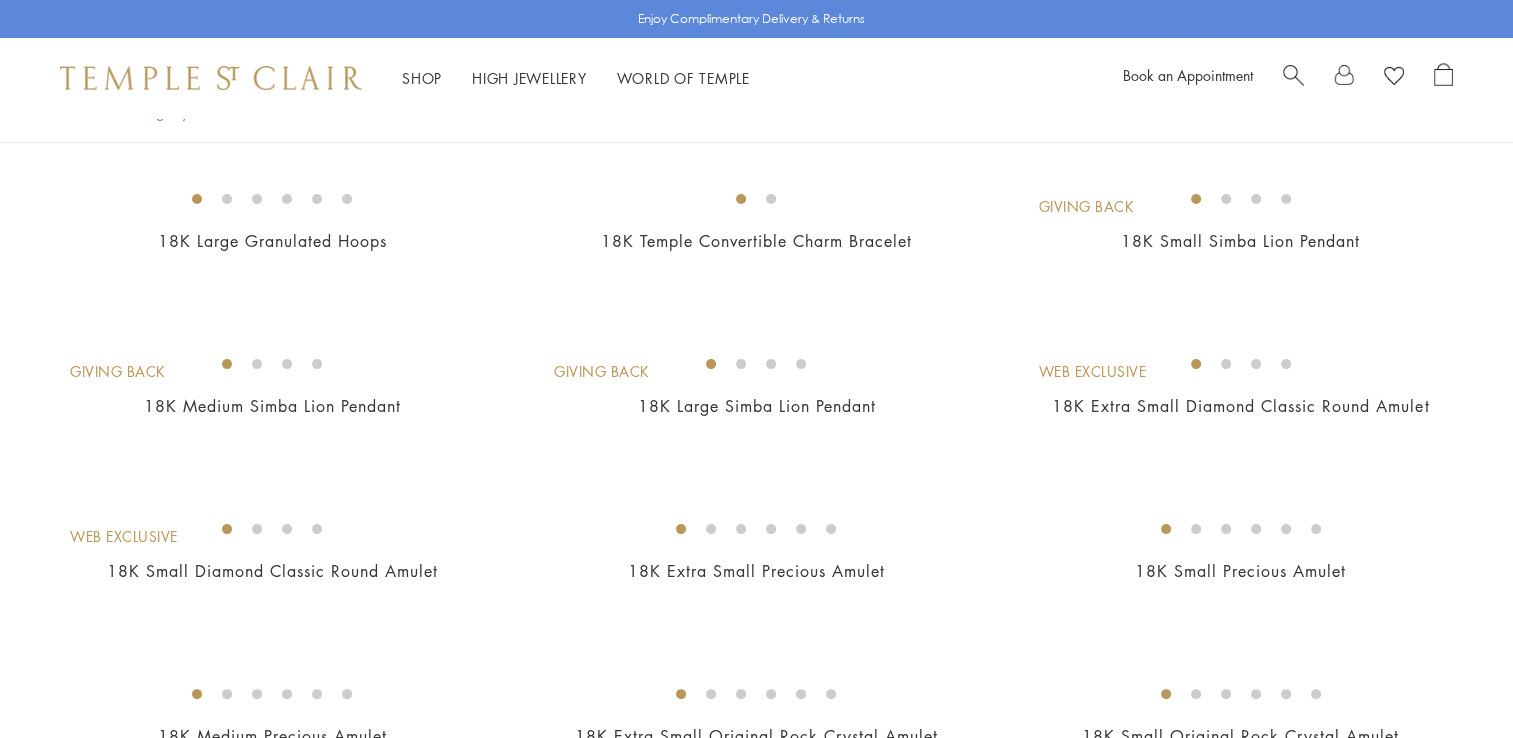 click on "18K Medium Granulated Hoops" at bounding box center [1241, 77] 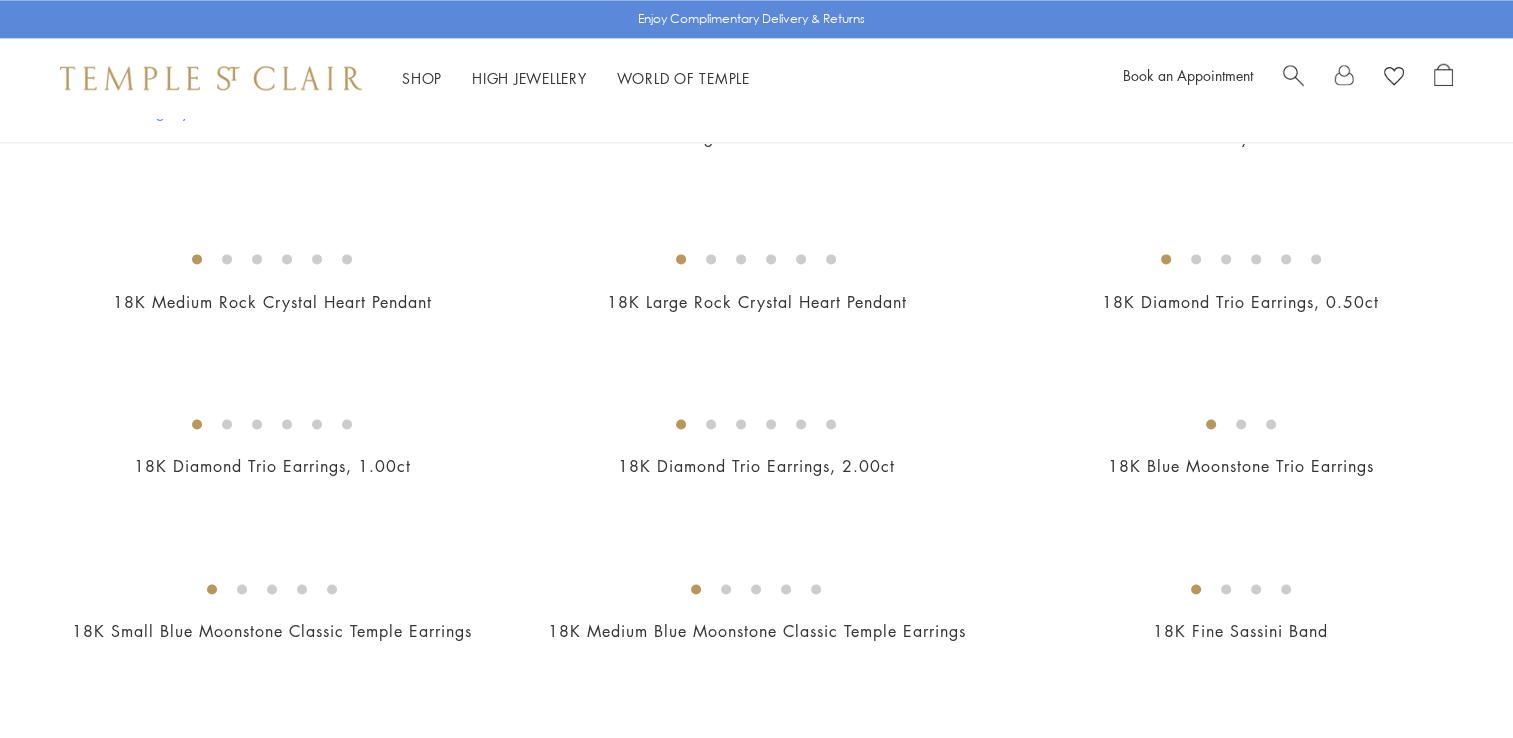 scroll, scrollTop: 2679, scrollLeft: 0, axis: vertical 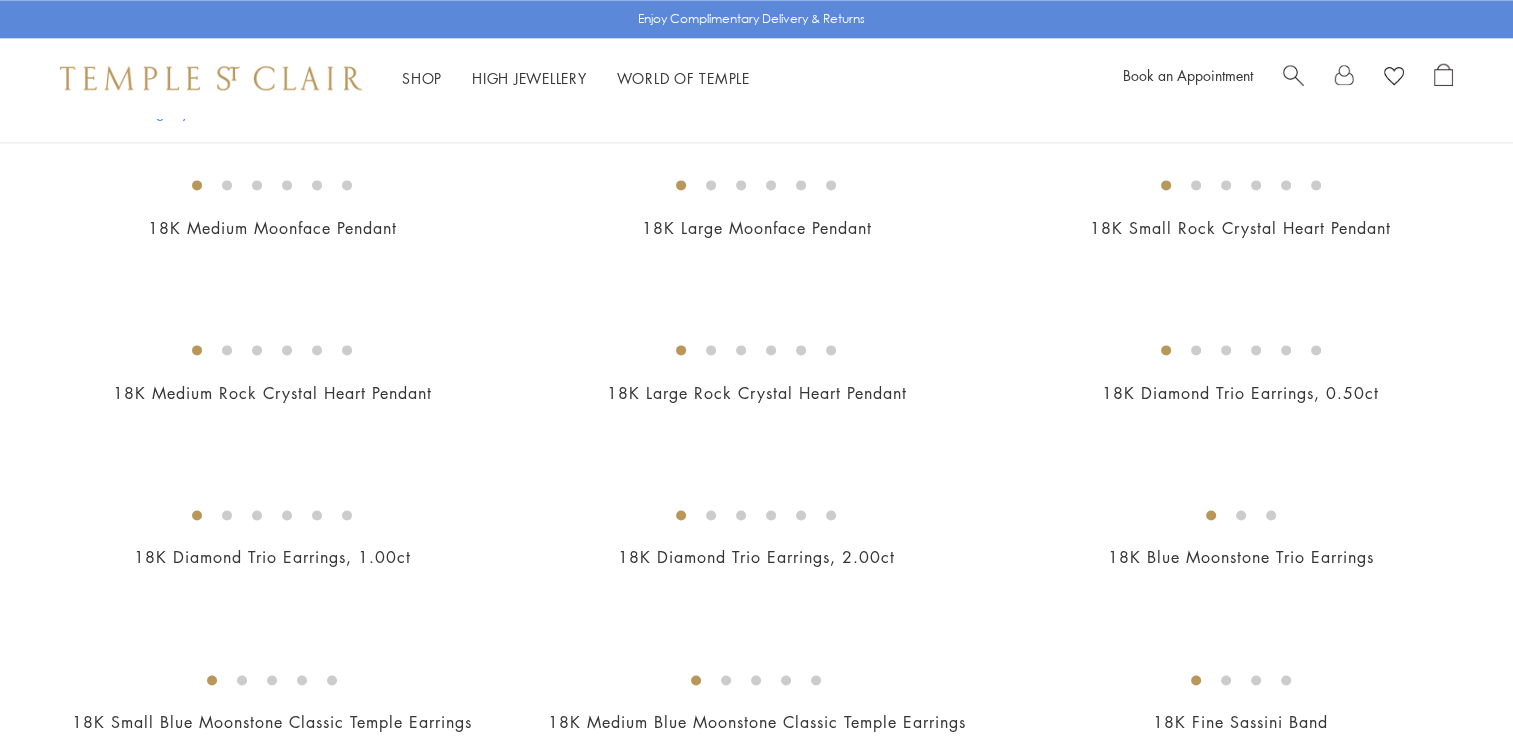 click on "18K Medium Precious Amulet" at bounding box center [272, -1587] 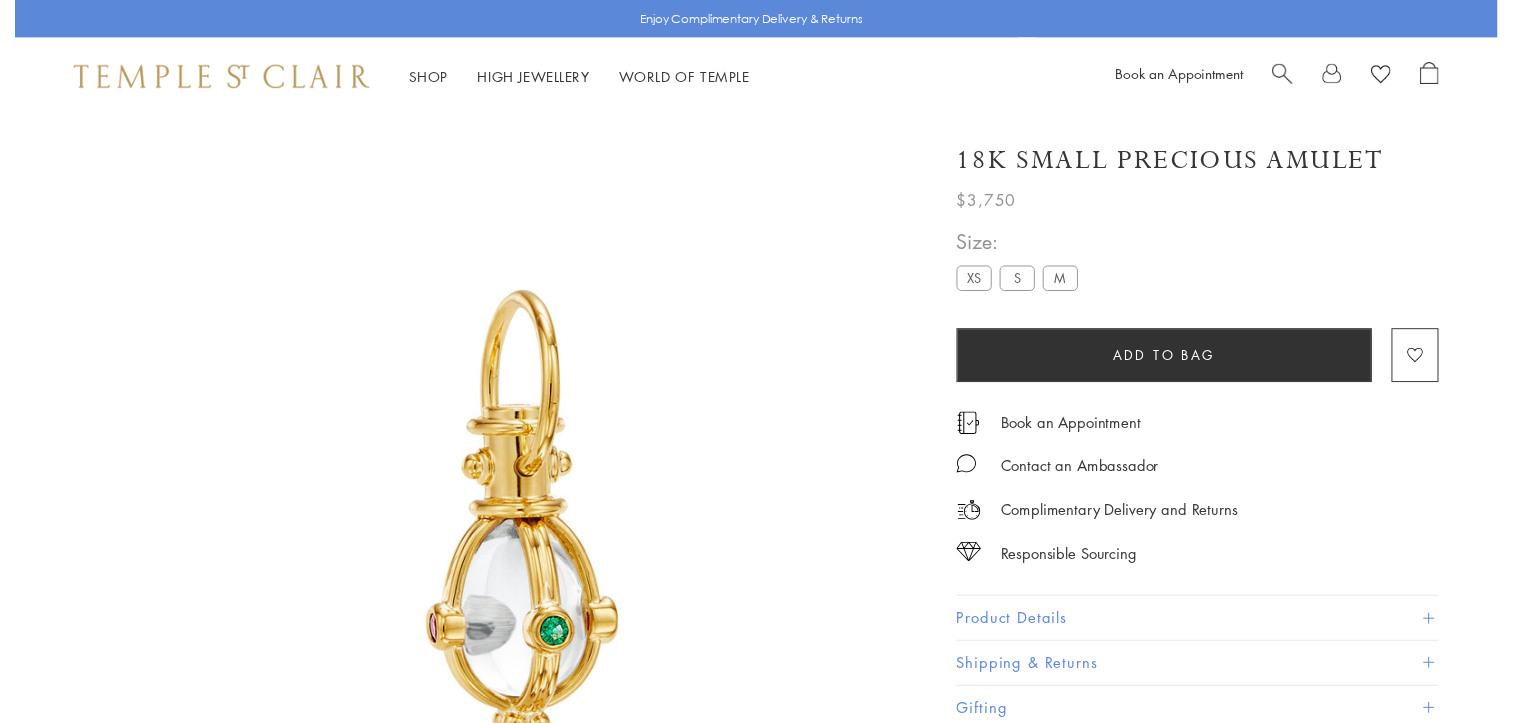 scroll, scrollTop: 0, scrollLeft: 0, axis: both 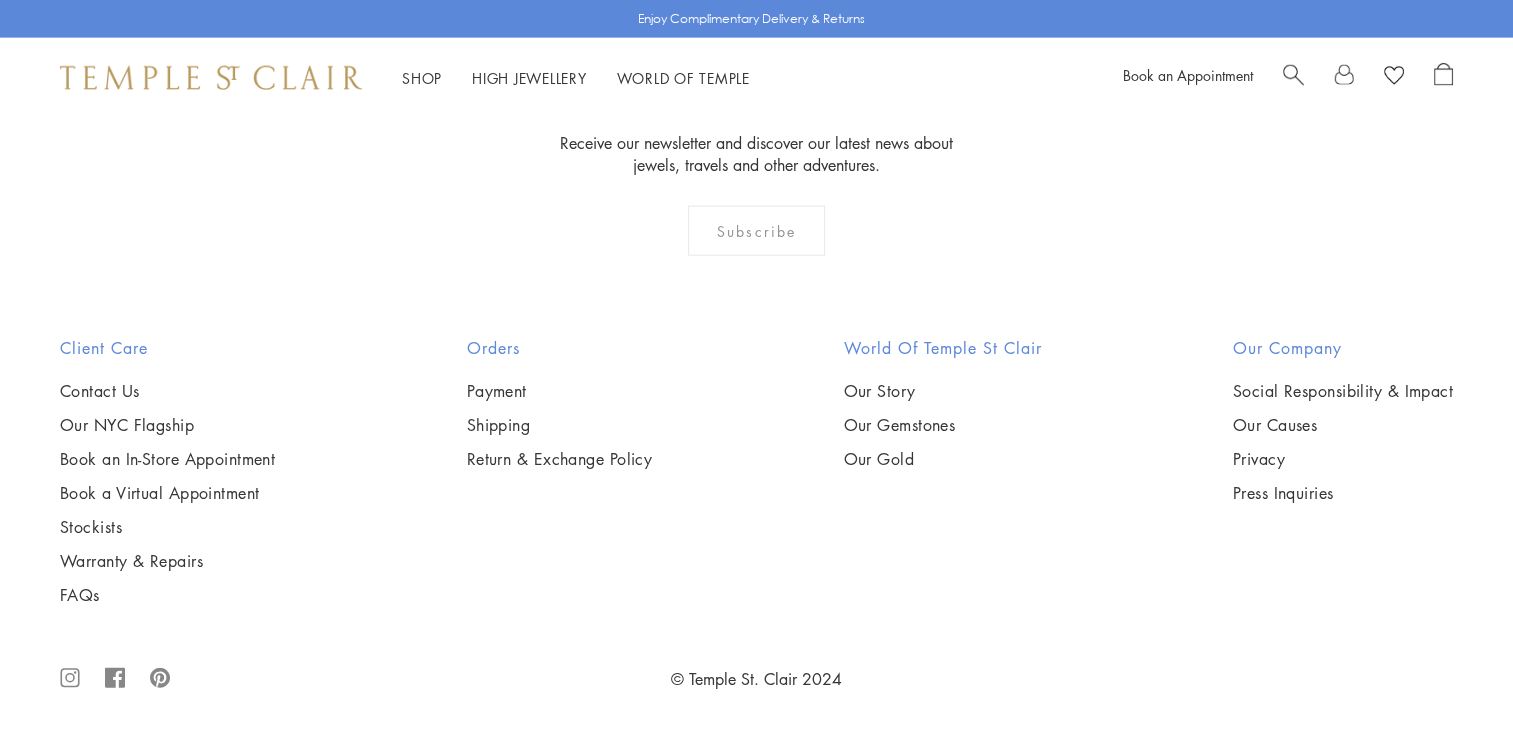 click at bounding box center (0, 0) 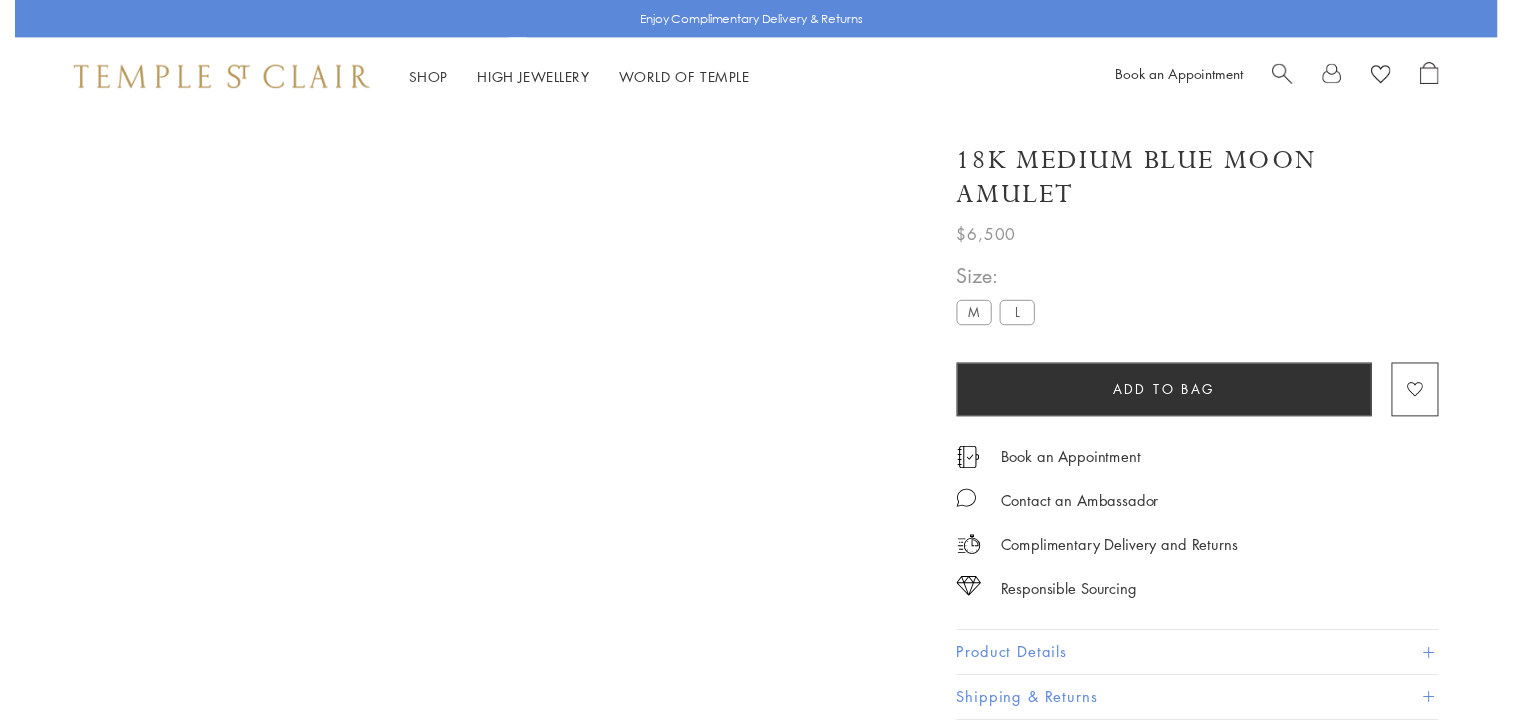 scroll, scrollTop: 0, scrollLeft: 0, axis: both 